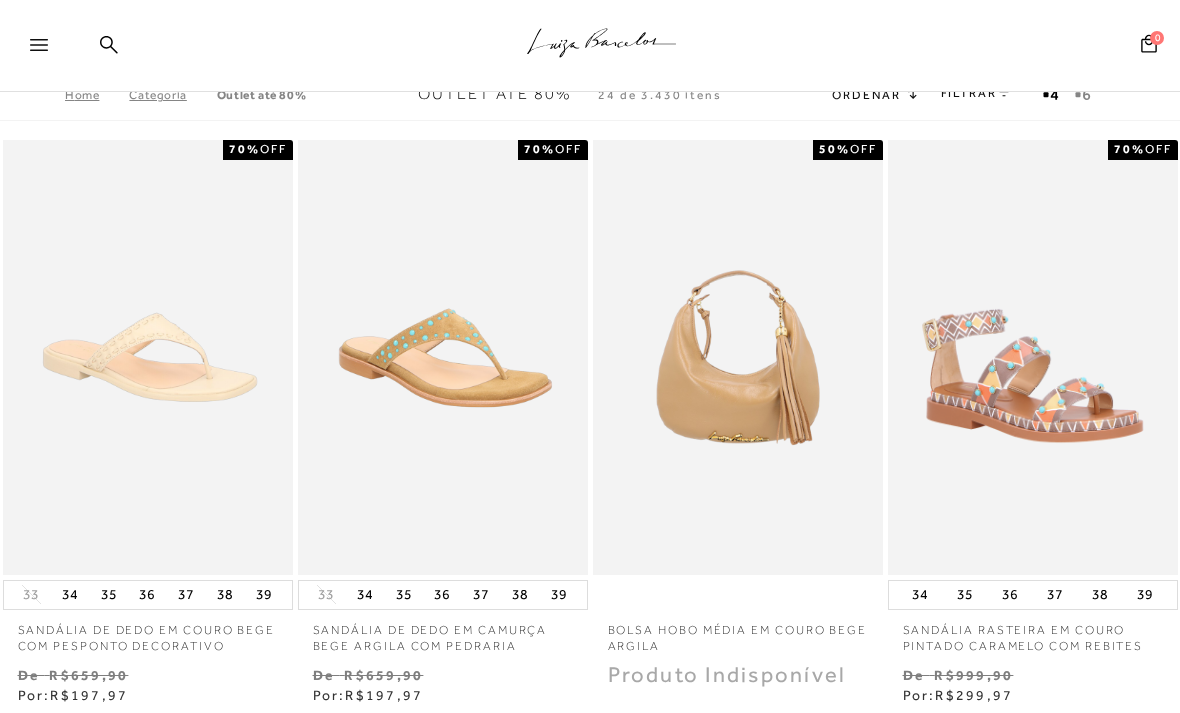 scroll, scrollTop: 0, scrollLeft: 0, axis: both 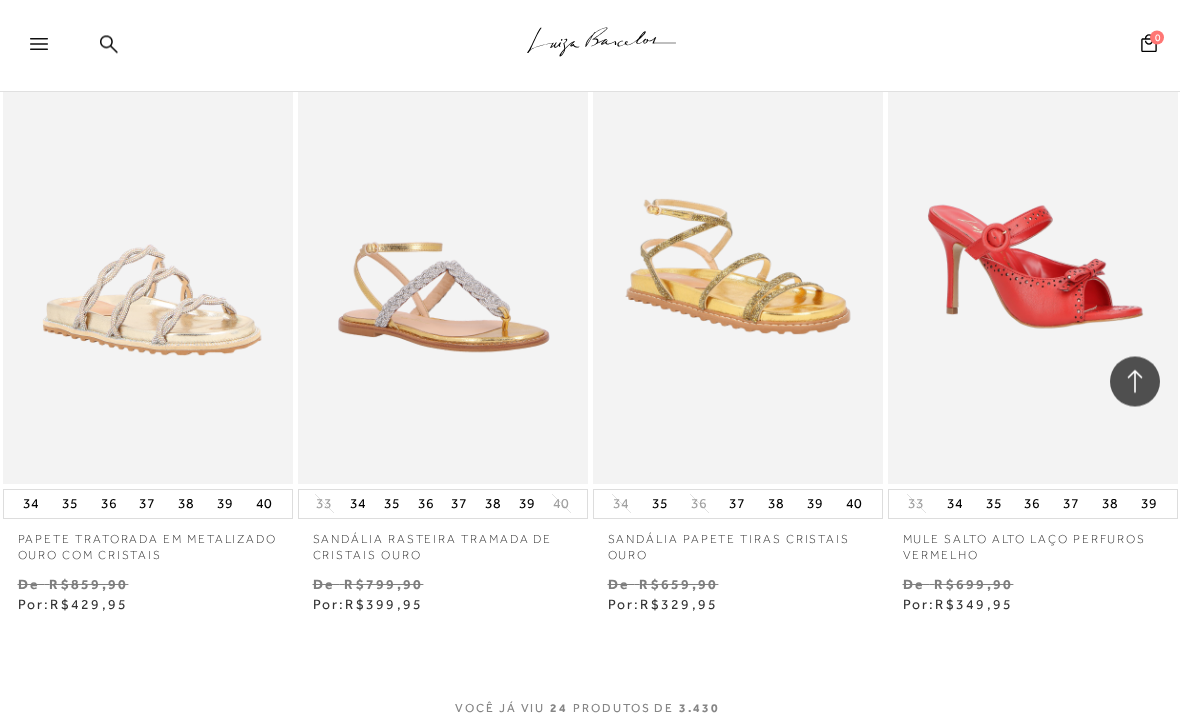 click at bounding box center (39, 45) 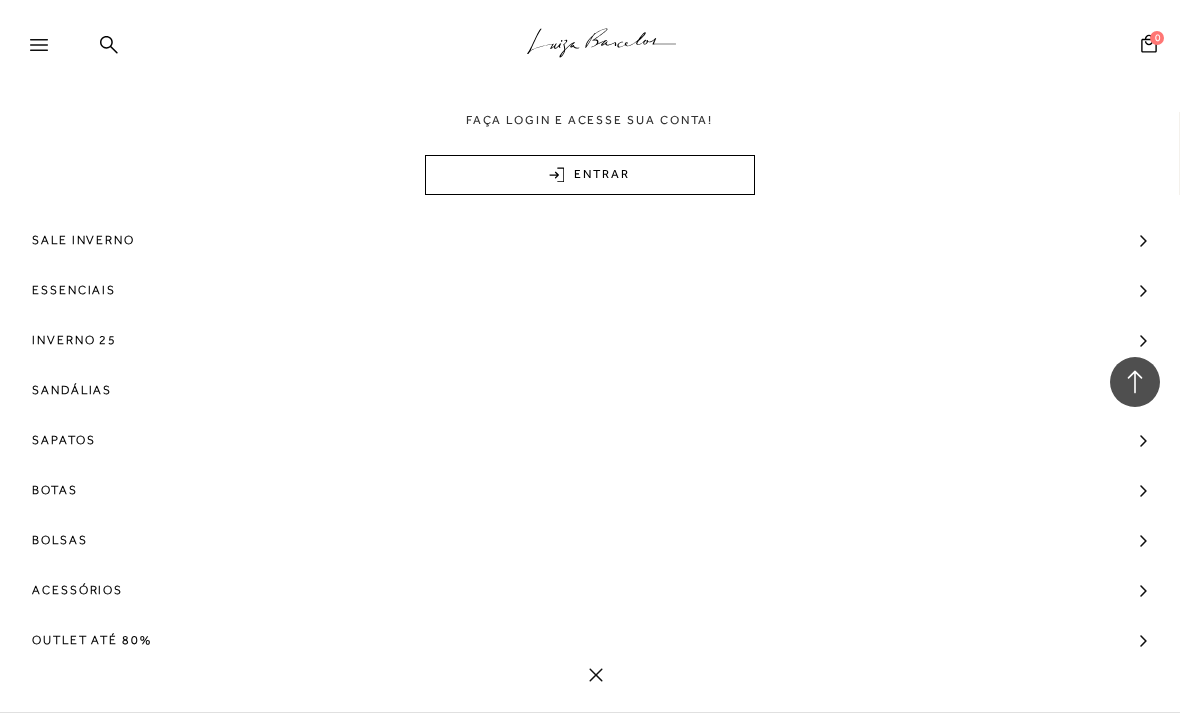 click on "Outlet até 80%" at bounding box center (92, 640) 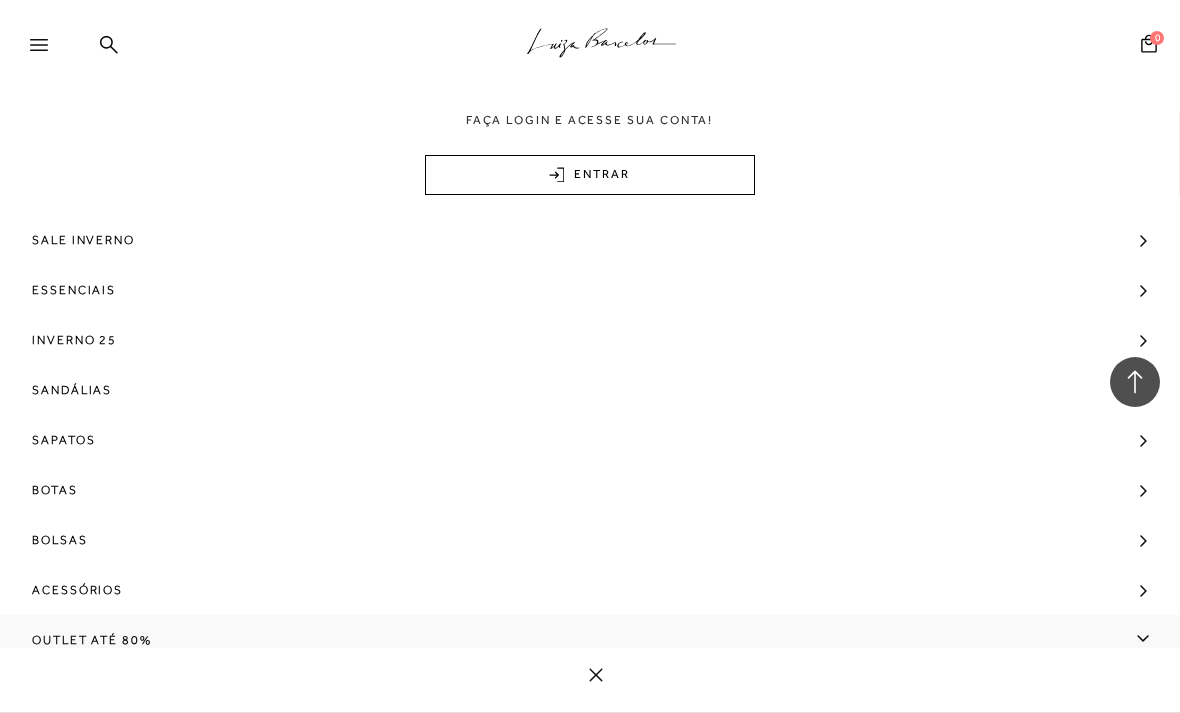 click on "Outlet até 80%" at bounding box center (92, 640) 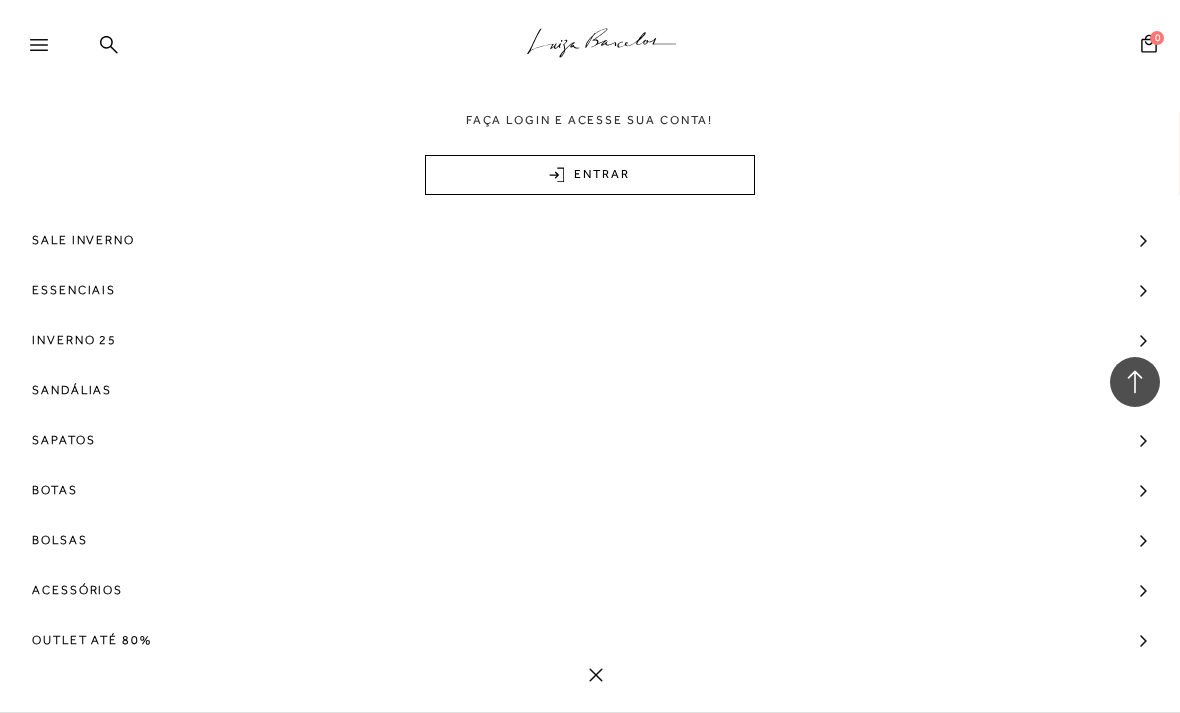 click on "Outlet até 80%" at bounding box center (590, 640) 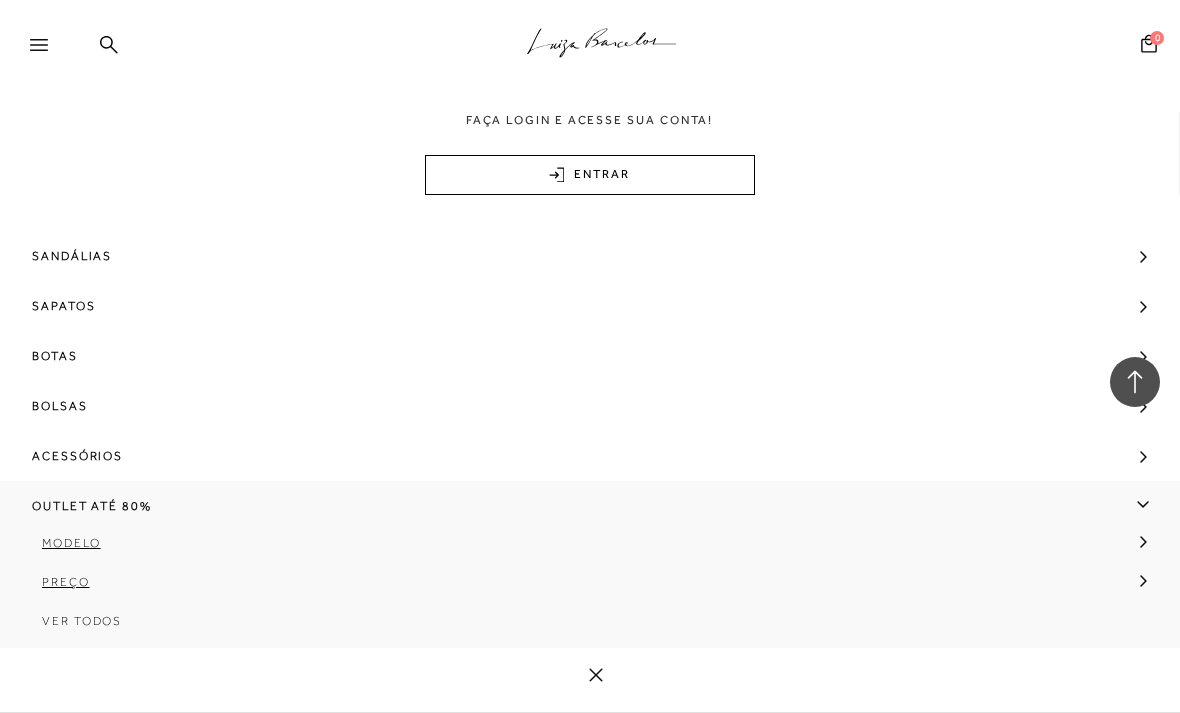 scroll, scrollTop: 137, scrollLeft: 0, axis: vertical 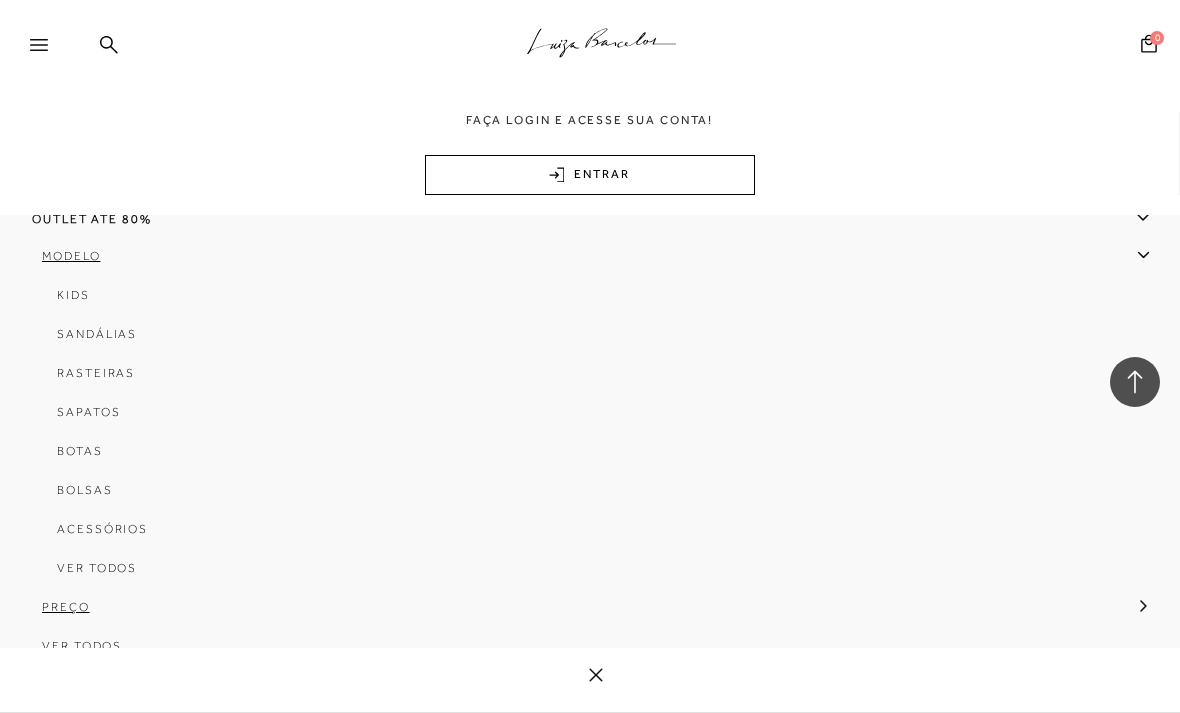 click on "Sapatos" at bounding box center (88, 412) 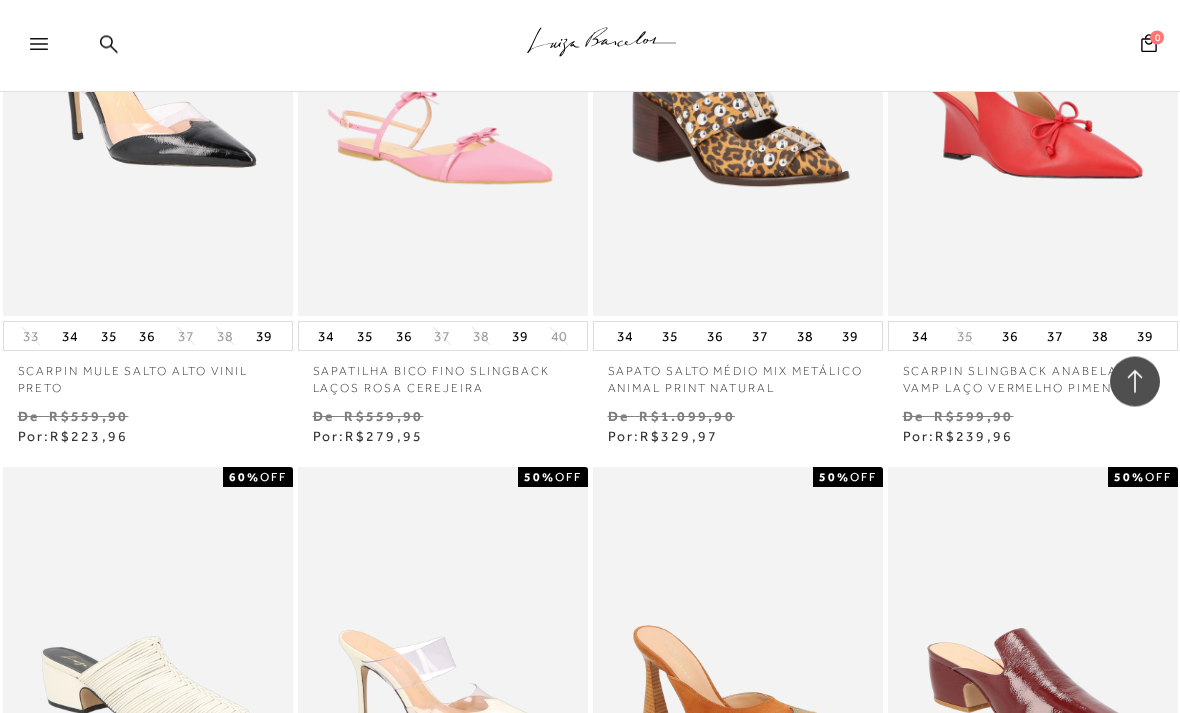 scroll, scrollTop: 2035, scrollLeft: 0, axis: vertical 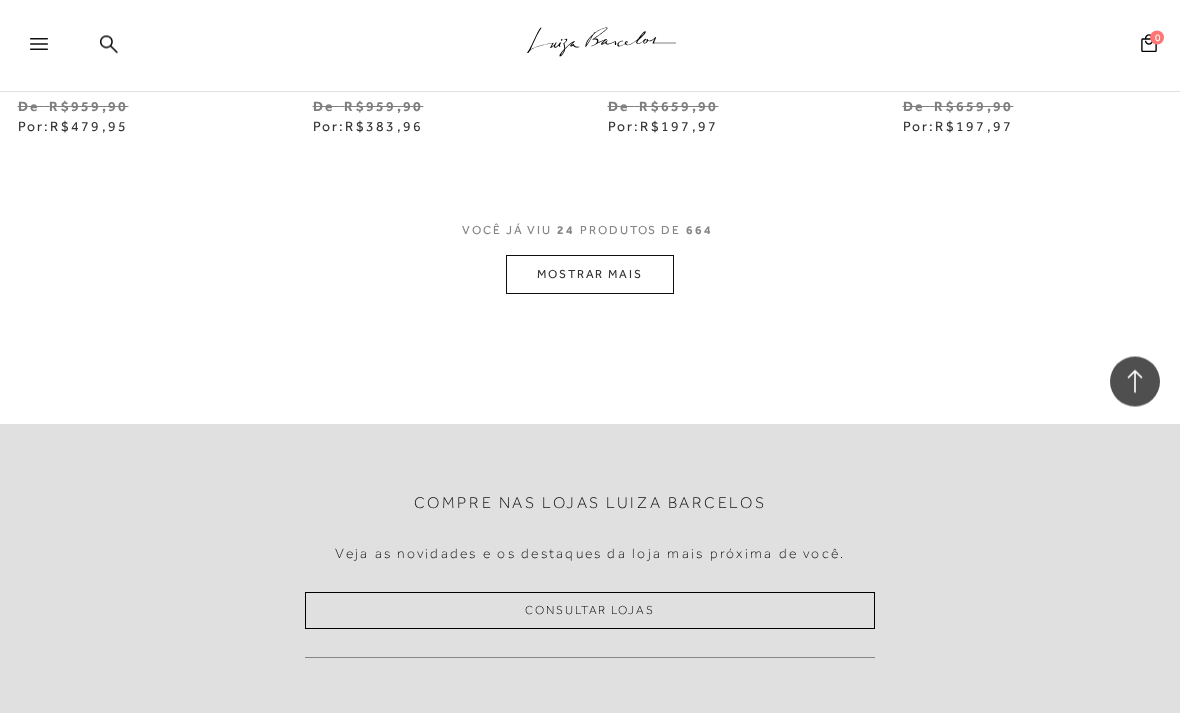 click on "MOSTRAR MAIS" at bounding box center [590, 275] 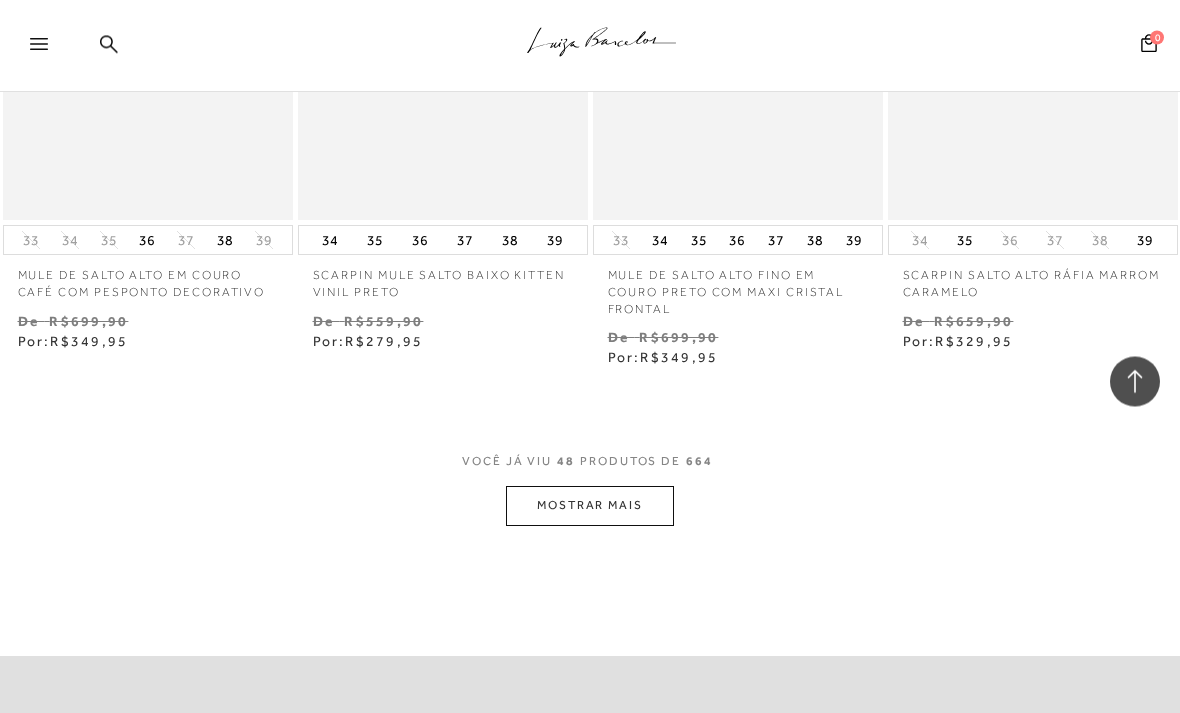 scroll, scrollTop: 6853, scrollLeft: 0, axis: vertical 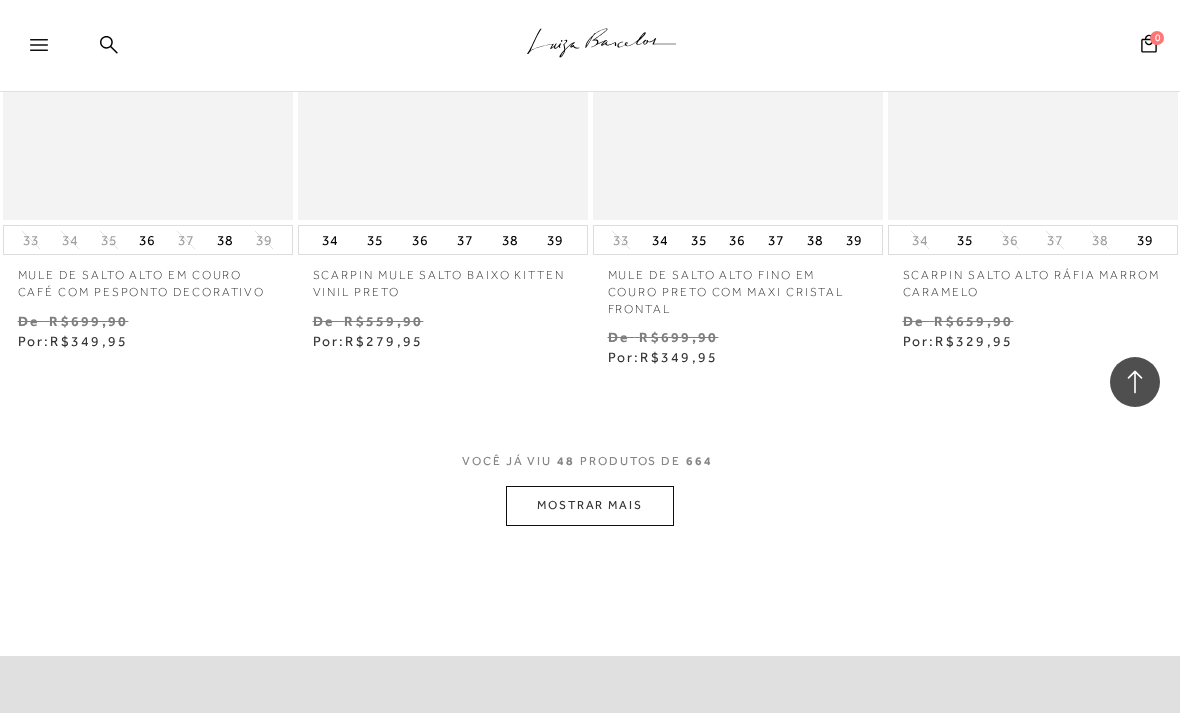 click on "MOSTRAR MAIS" at bounding box center (590, 505) 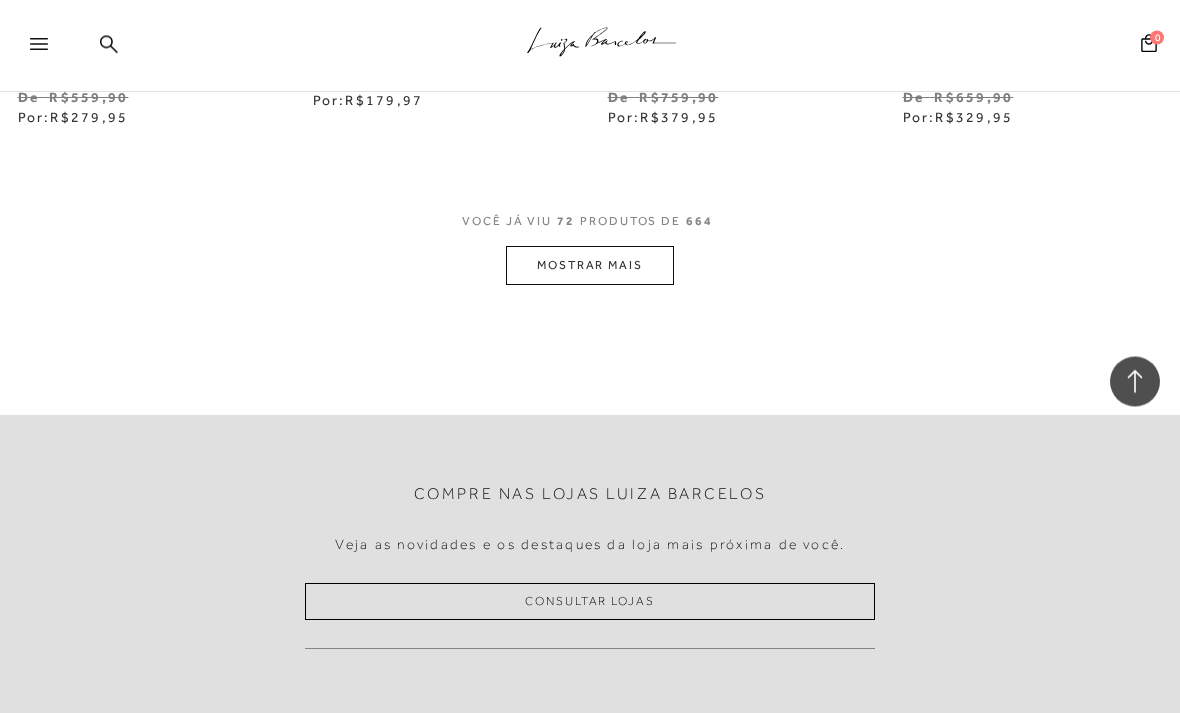 scroll, scrollTop: 10678, scrollLeft: 0, axis: vertical 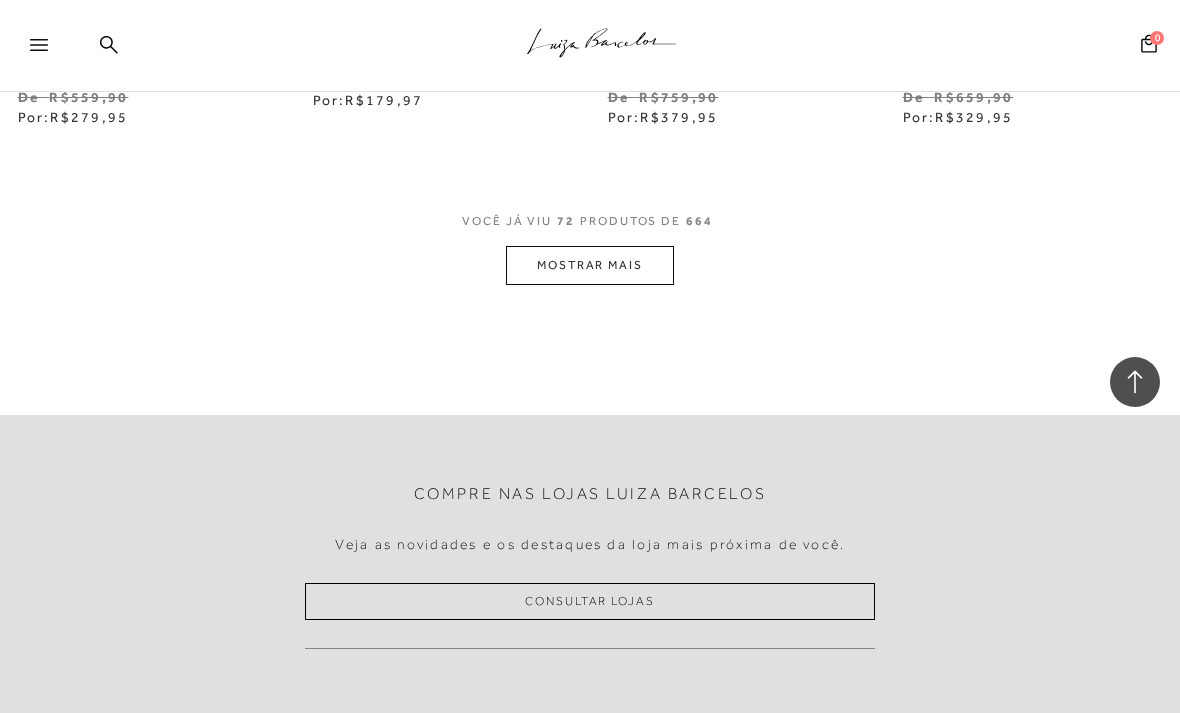click on "MOSTRAR MAIS" at bounding box center (590, 265) 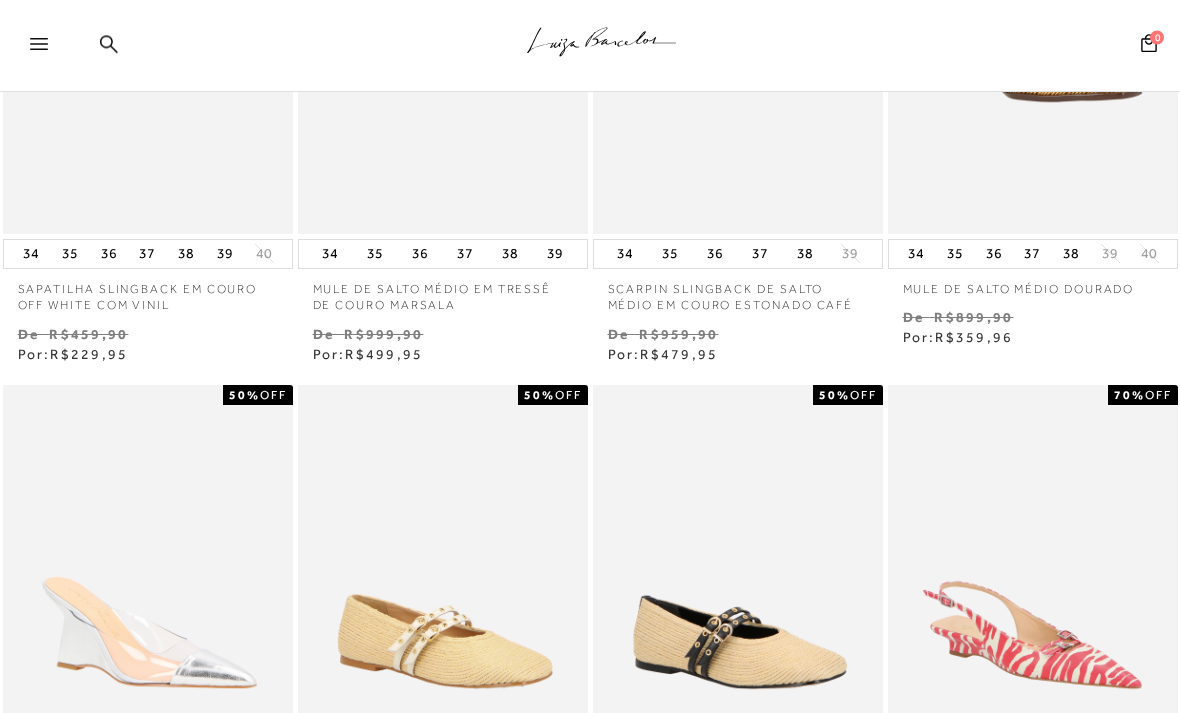 scroll, scrollTop: 0, scrollLeft: 0, axis: both 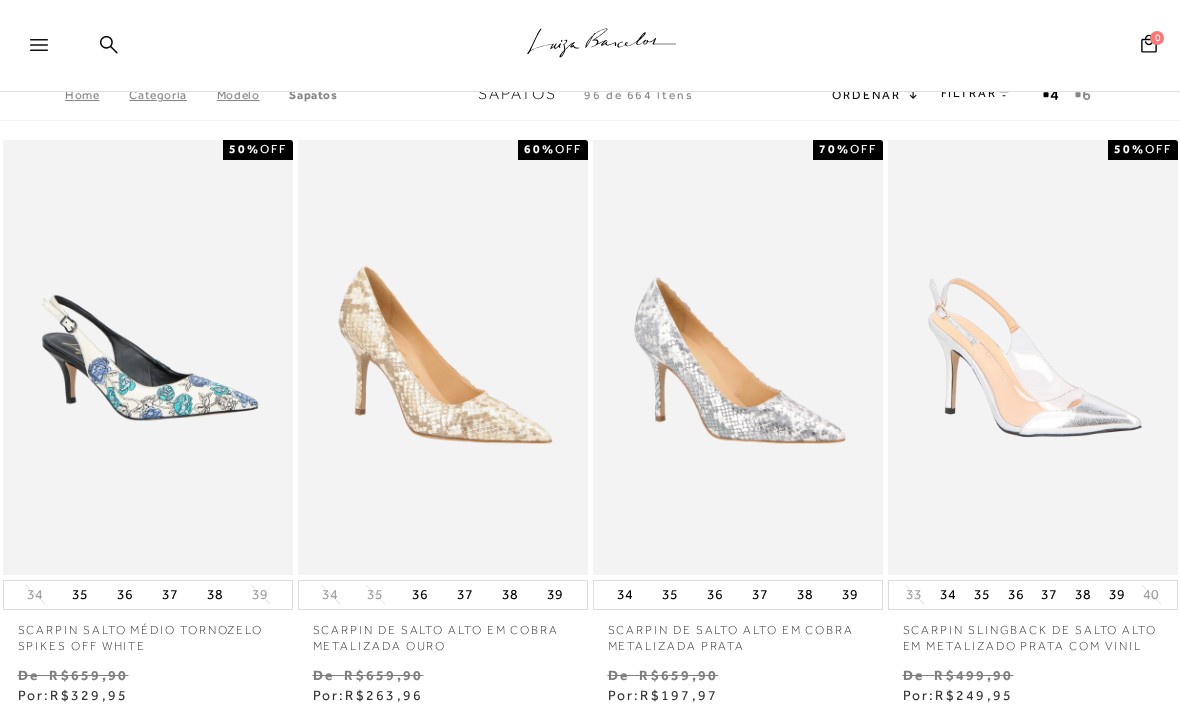 click on "FILTRAR" at bounding box center [976, 93] 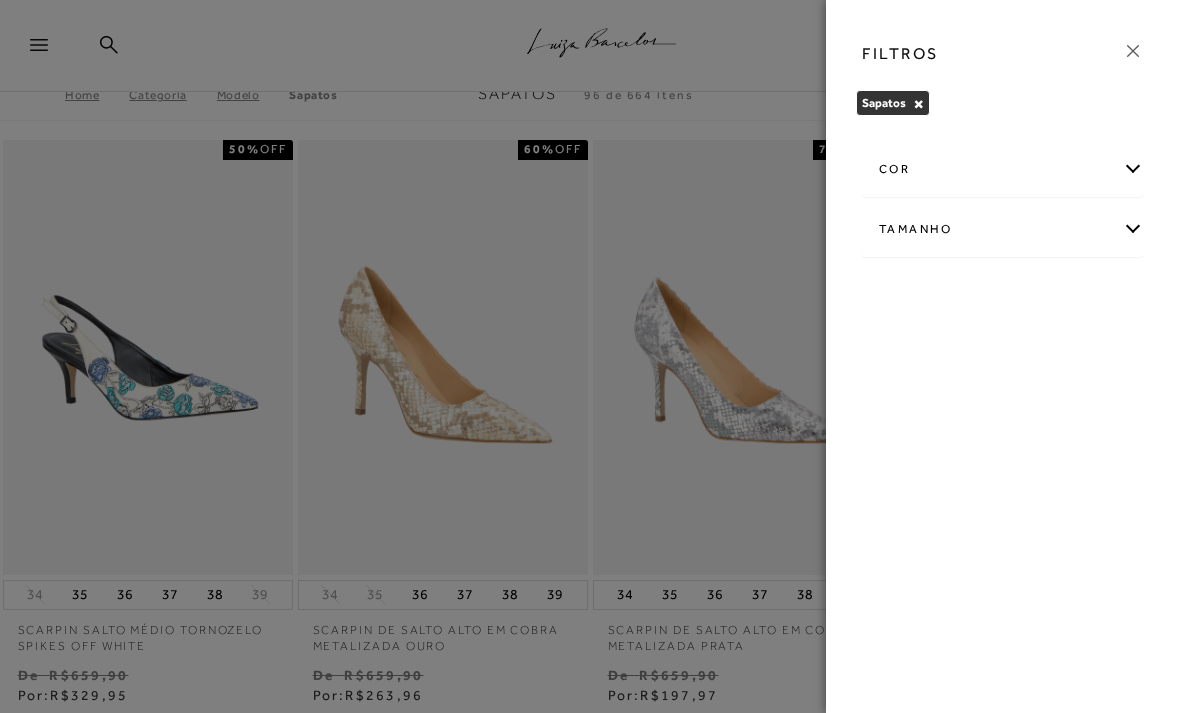 click on "cor
AMARELO
ANIMAL PRINT AZUL BEGE BRANCO BRONZE" at bounding box center [1003, 169] 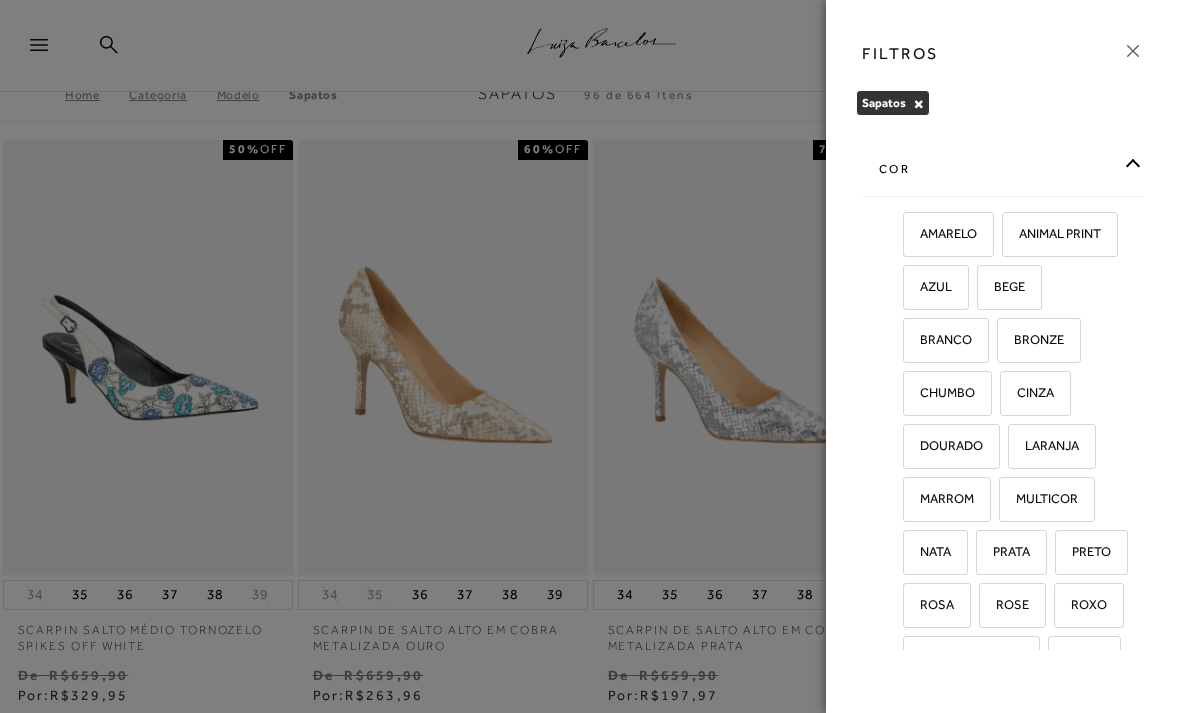 click on "AZUL" at bounding box center (928, 286) 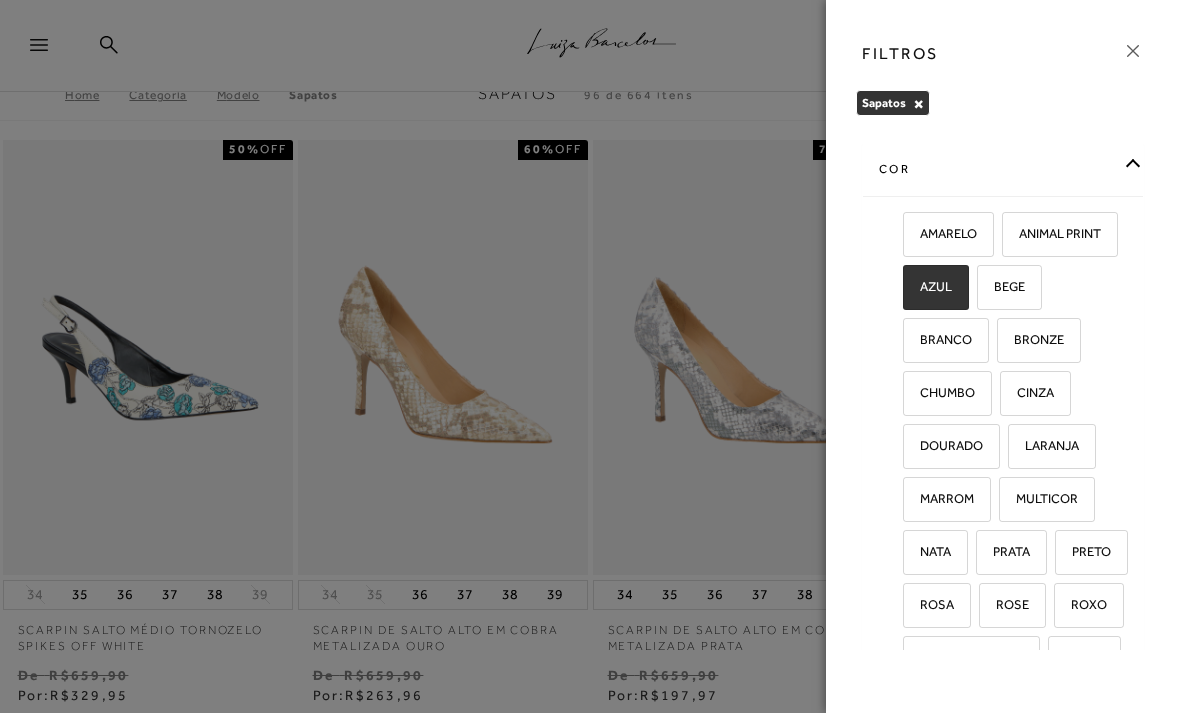 checkbox on "true" 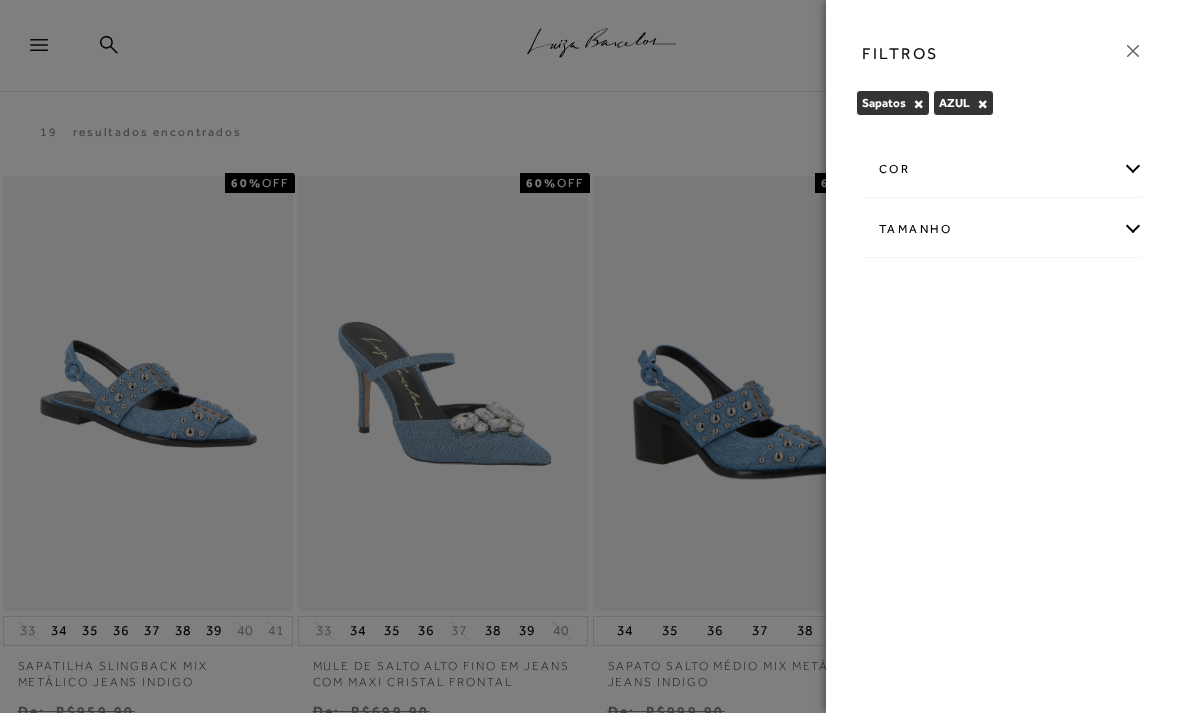 click at bounding box center [1133, 51] 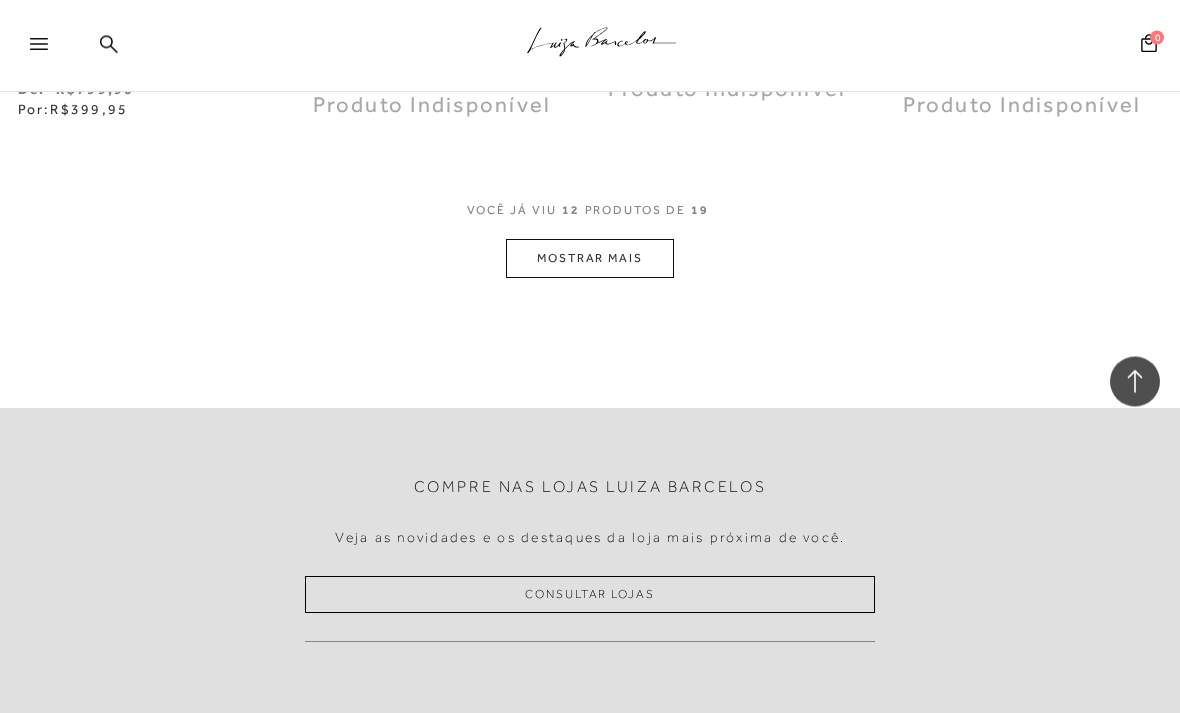 scroll, scrollTop: 1778, scrollLeft: 0, axis: vertical 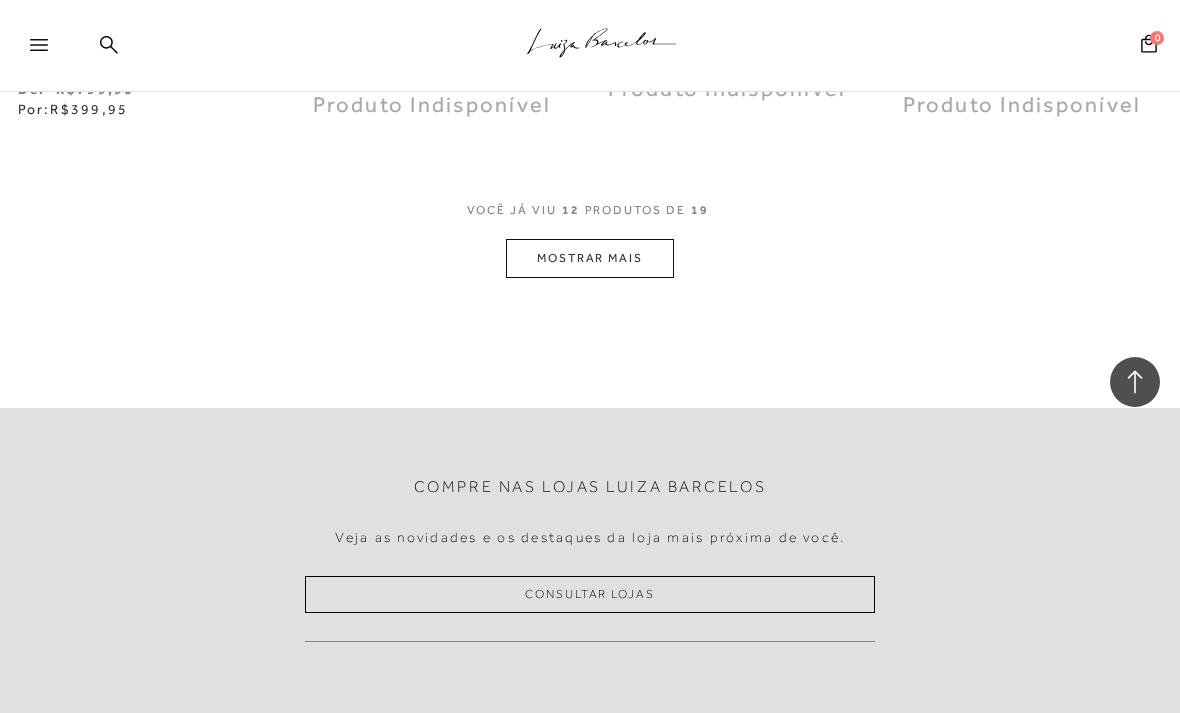 click on "MOSTRAR MAIS" at bounding box center [590, 258] 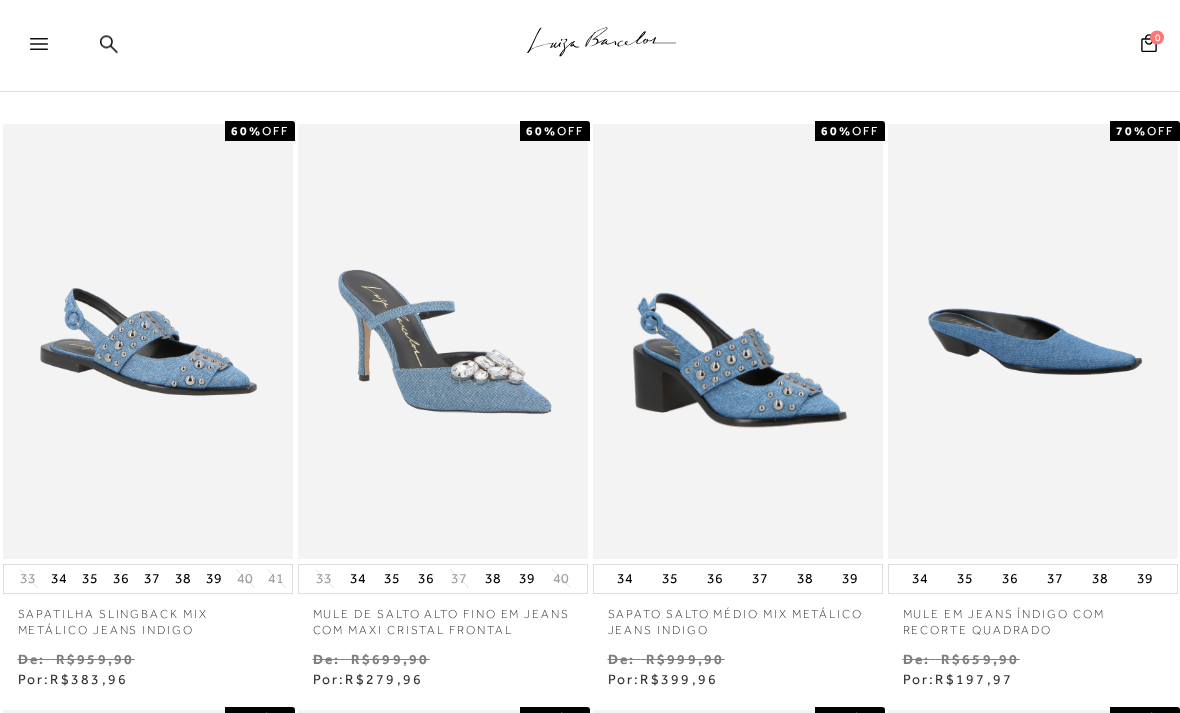scroll, scrollTop: 0, scrollLeft: 0, axis: both 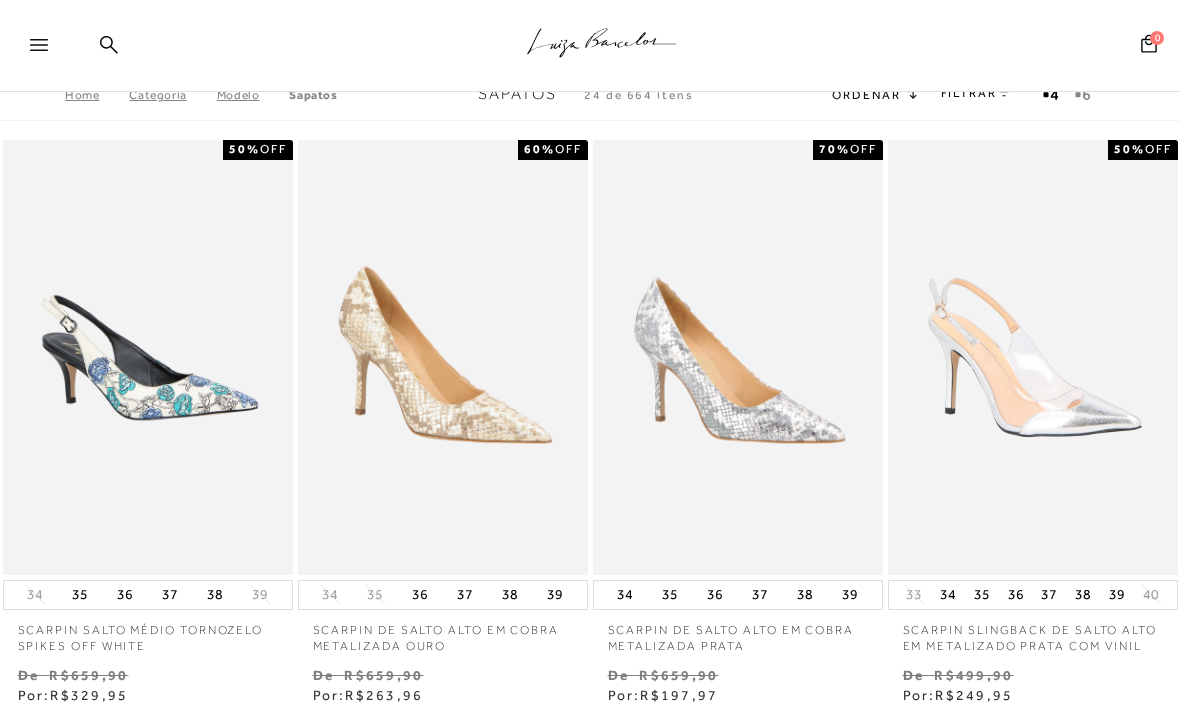 click on "FILTRAR" at bounding box center [976, 93] 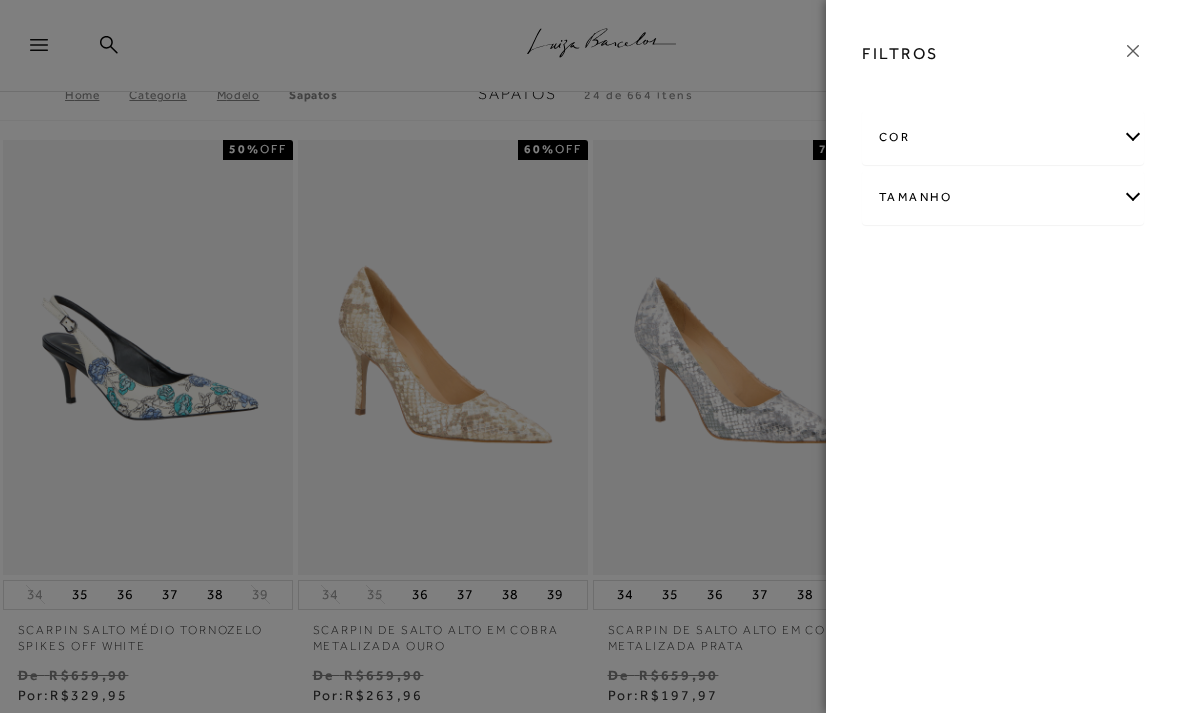 click on "cor" at bounding box center [1003, 137] 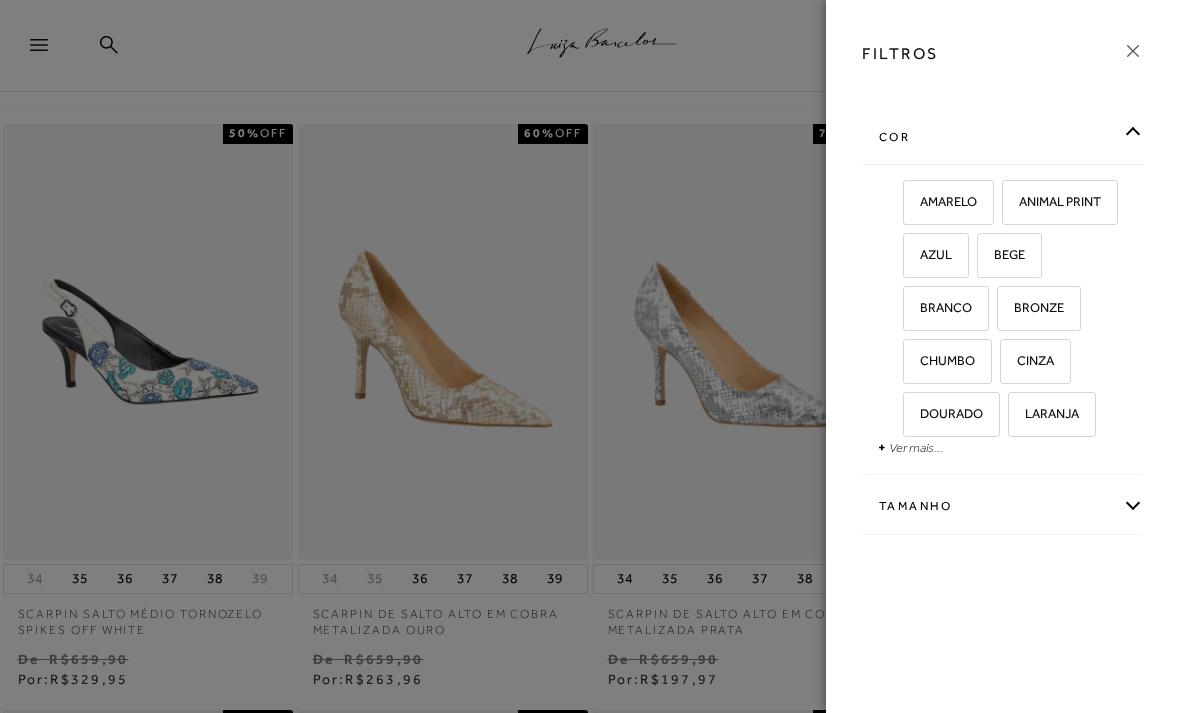 scroll, scrollTop: 17, scrollLeft: 0, axis: vertical 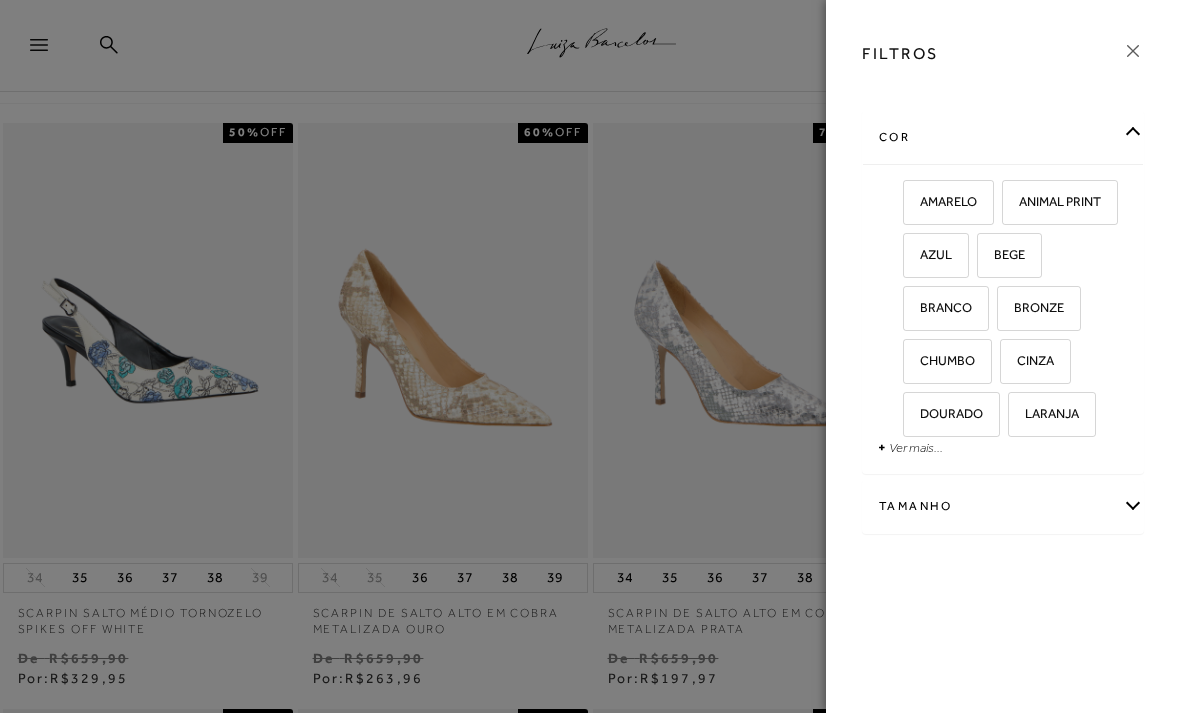 click on "Ver mais..." at bounding box center (916, 447) 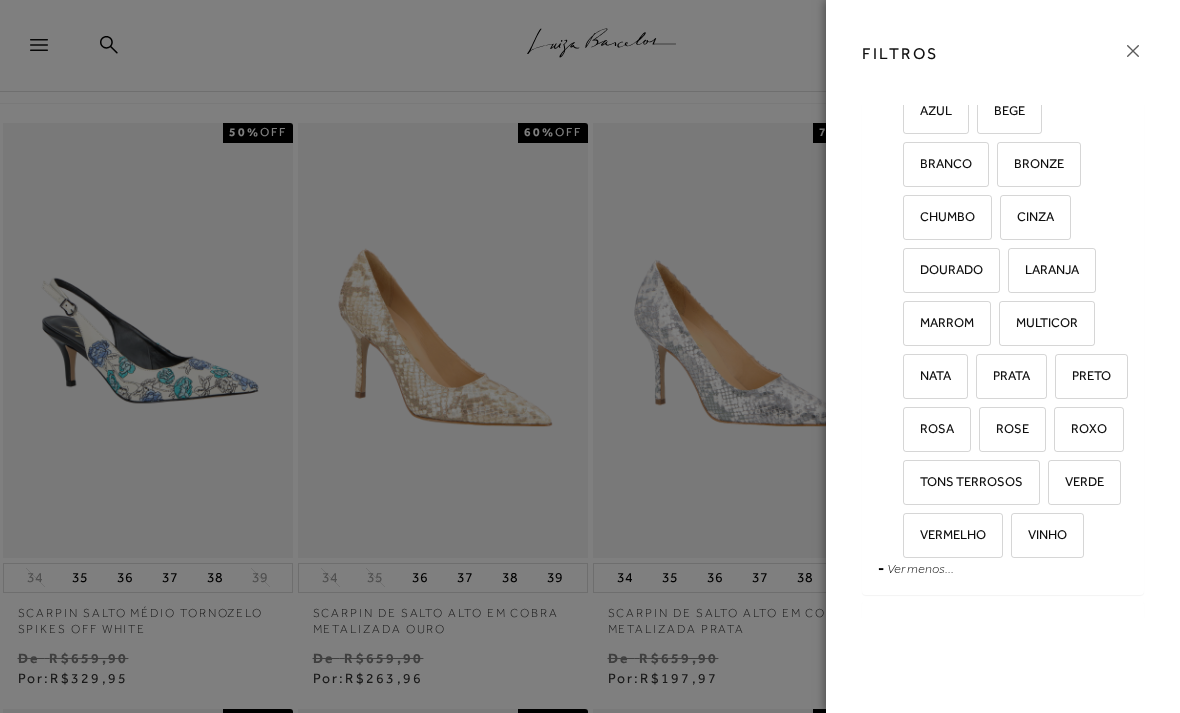 scroll, scrollTop: 148, scrollLeft: 0, axis: vertical 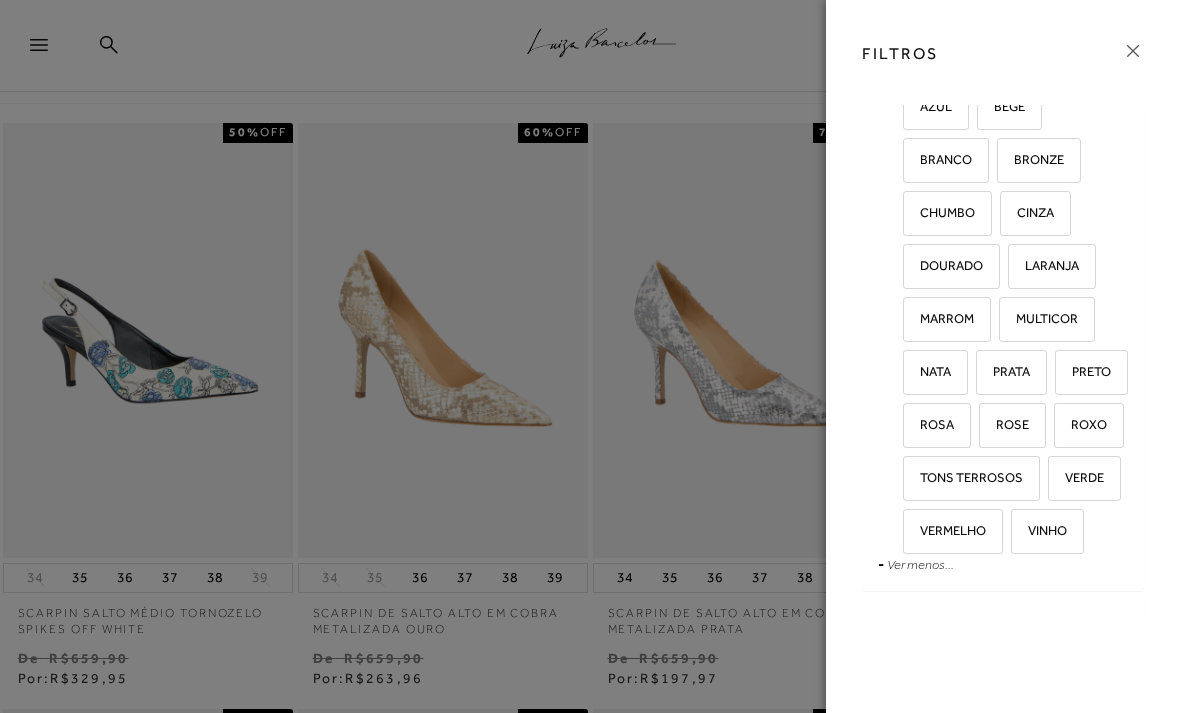 click on "VERMELHO" at bounding box center [945, 530] 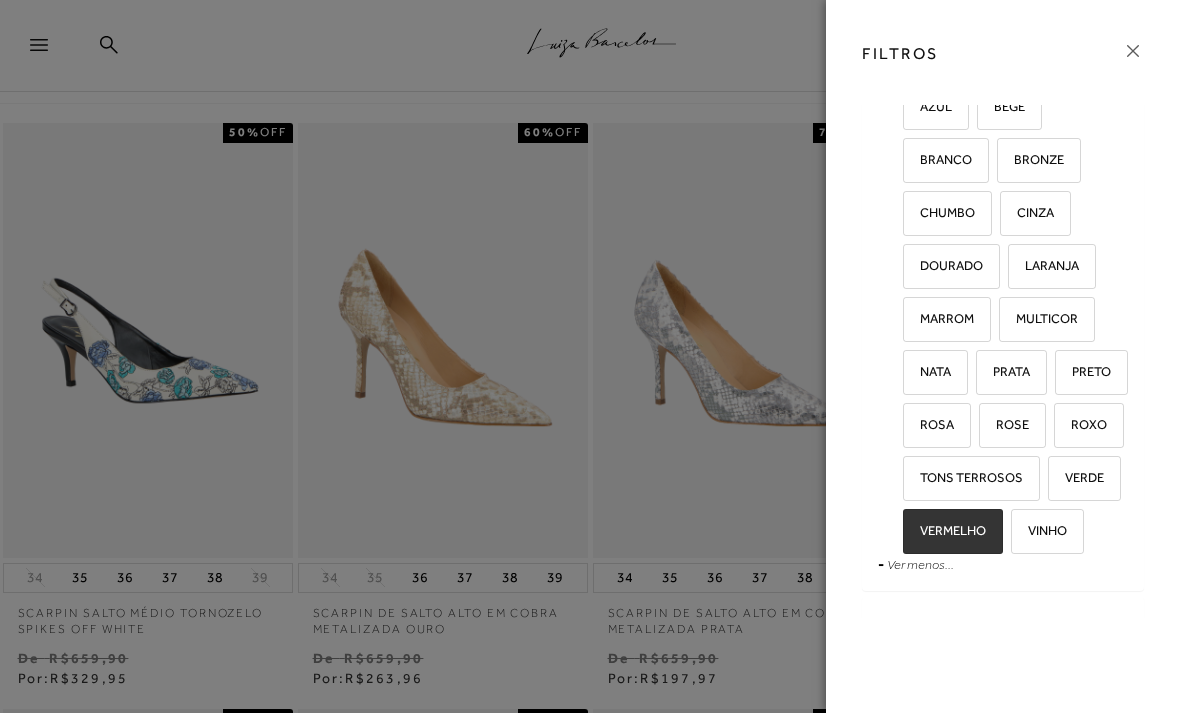 checkbox on "true" 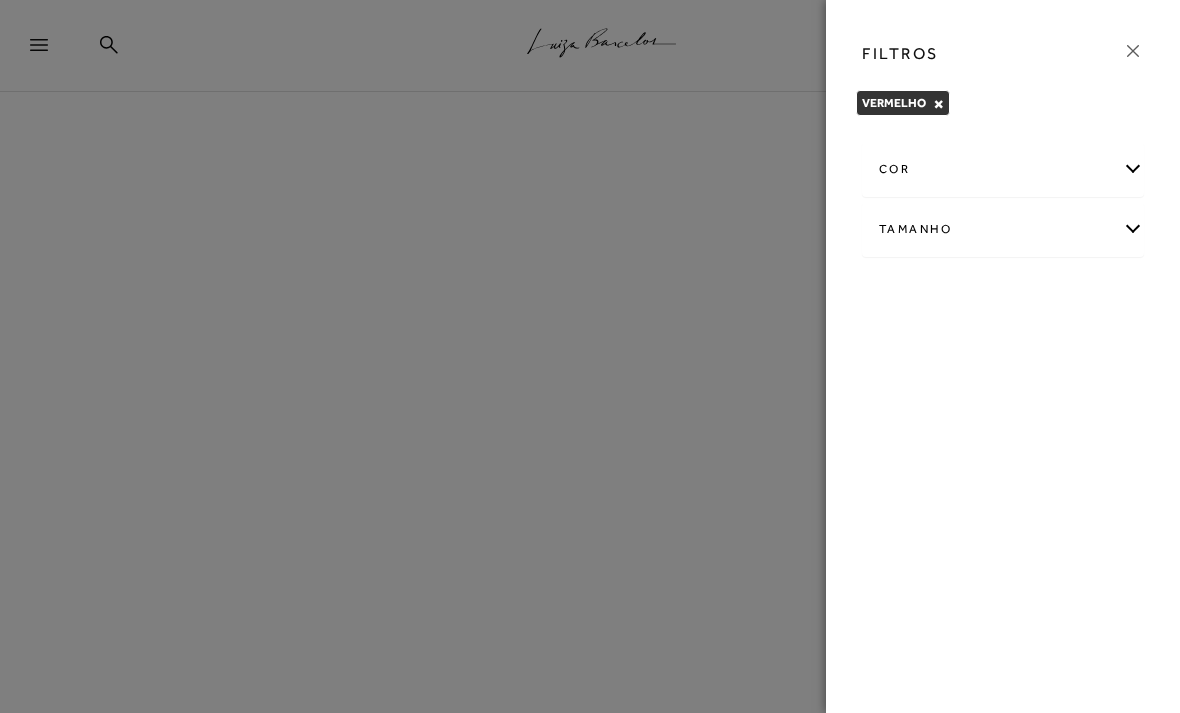 scroll, scrollTop: 0, scrollLeft: 0, axis: both 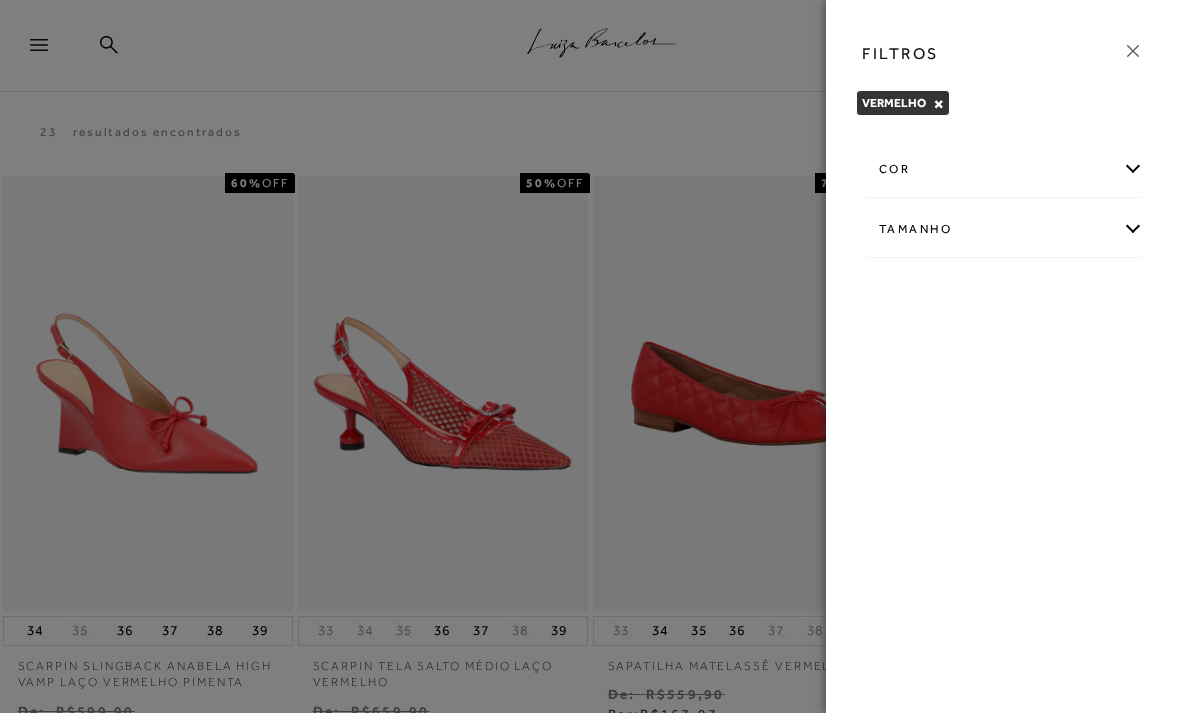 click at bounding box center (1133, 51) 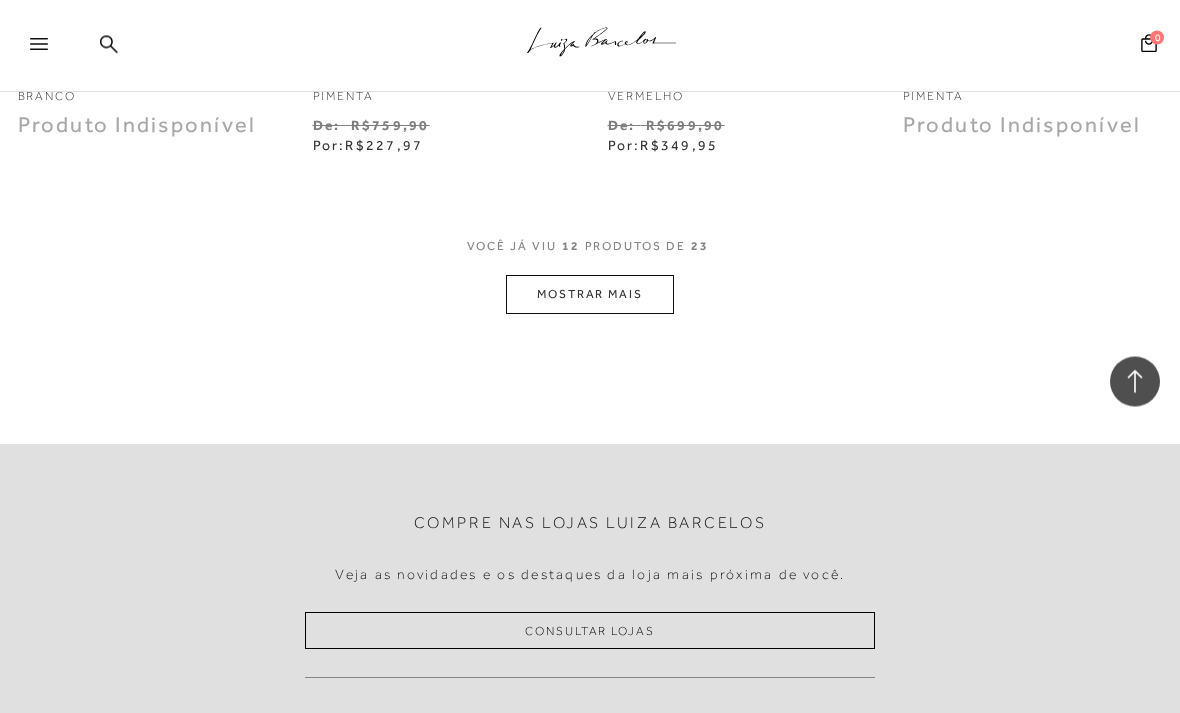scroll, scrollTop: 1775, scrollLeft: 0, axis: vertical 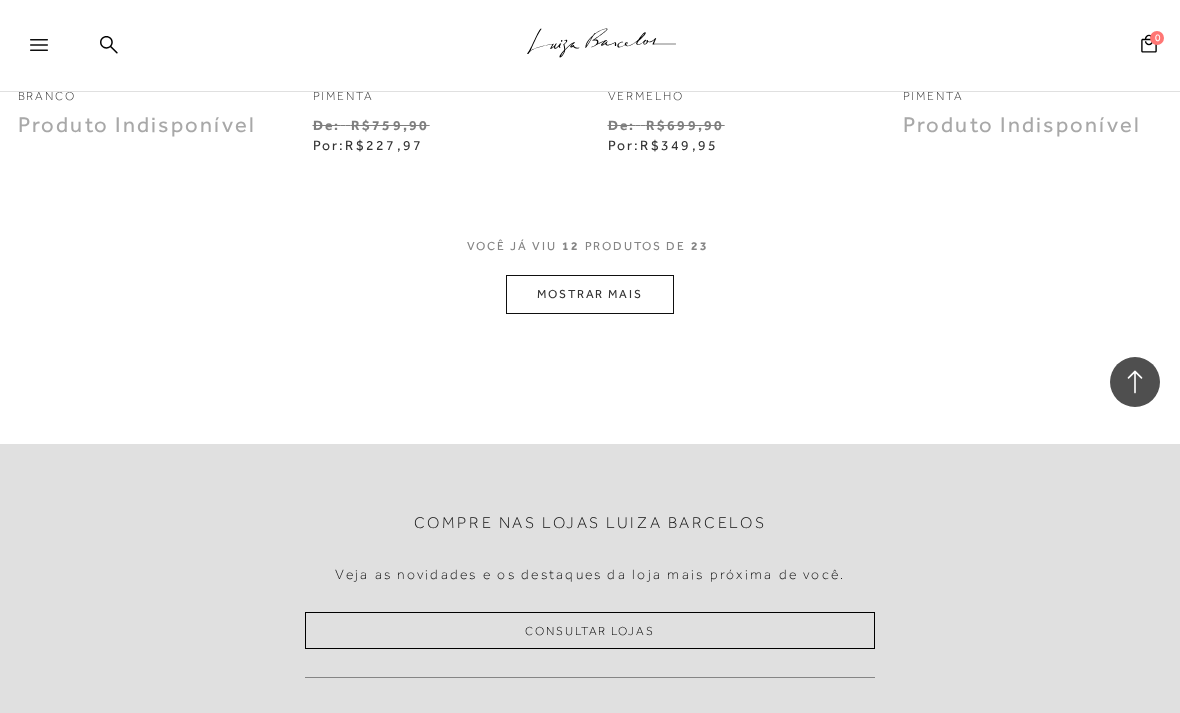 click on "MOSTRAR MAIS" at bounding box center [590, 294] 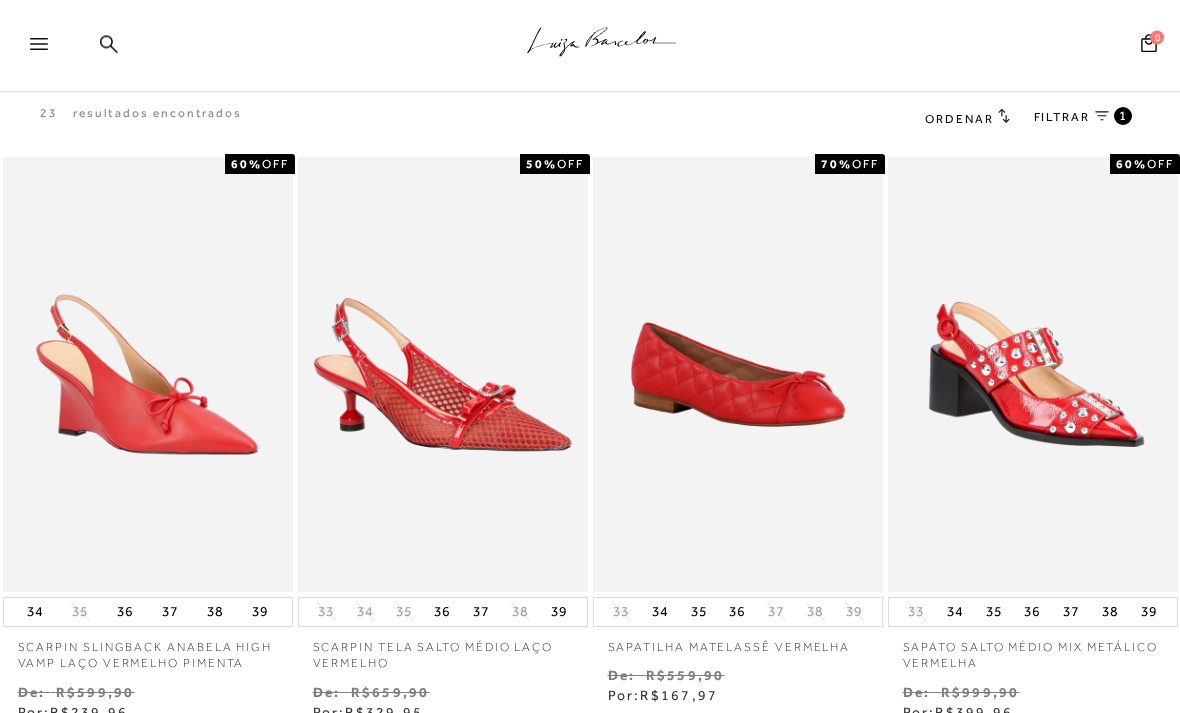 scroll, scrollTop: 0, scrollLeft: 0, axis: both 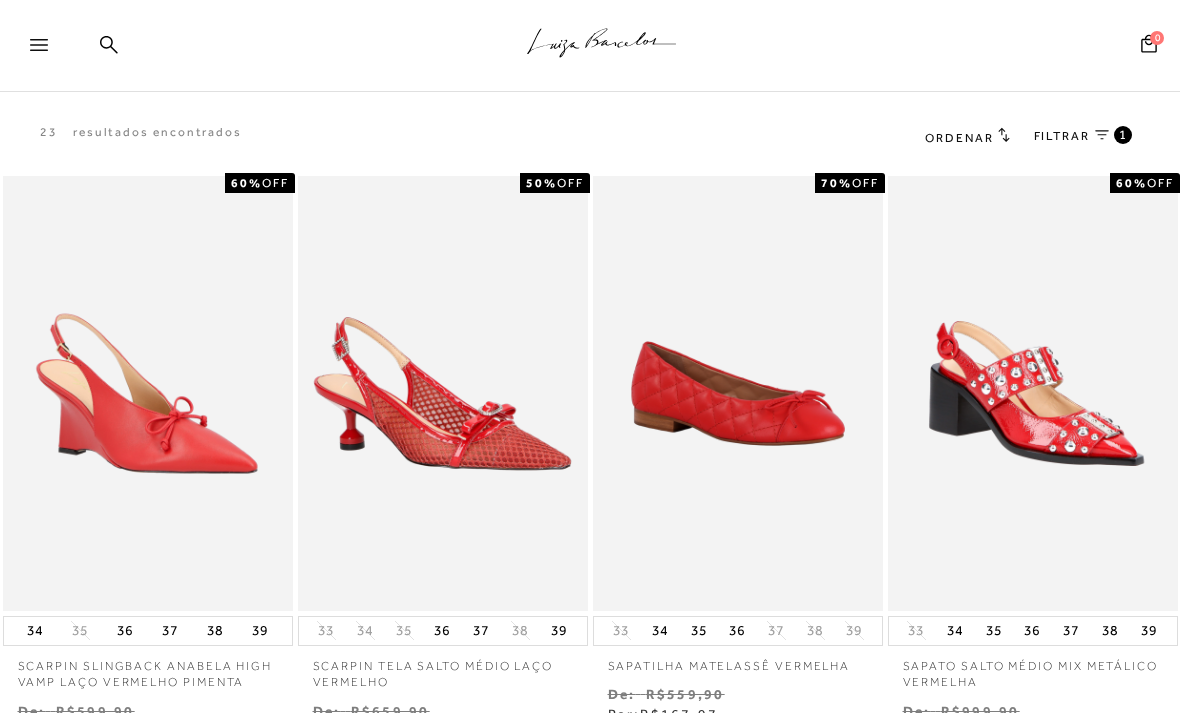 click on "FILTRAR" at bounding box center [1062, 136] 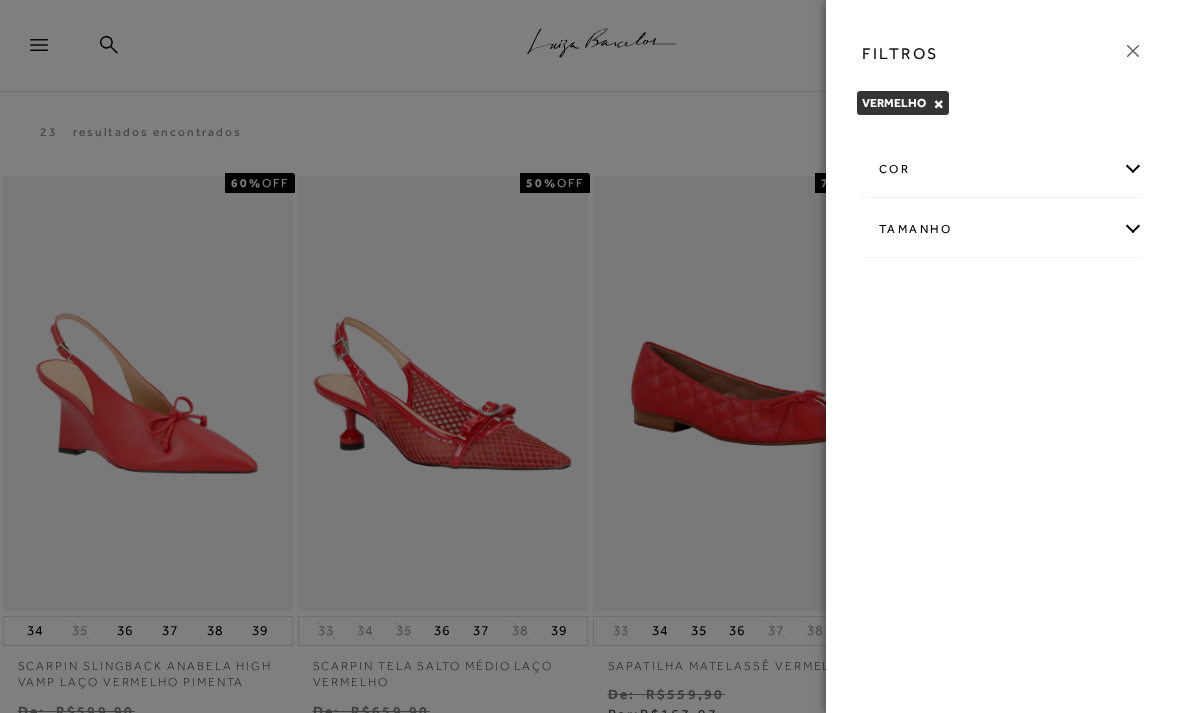 click on "cor" at bounding box center [1003, 169] 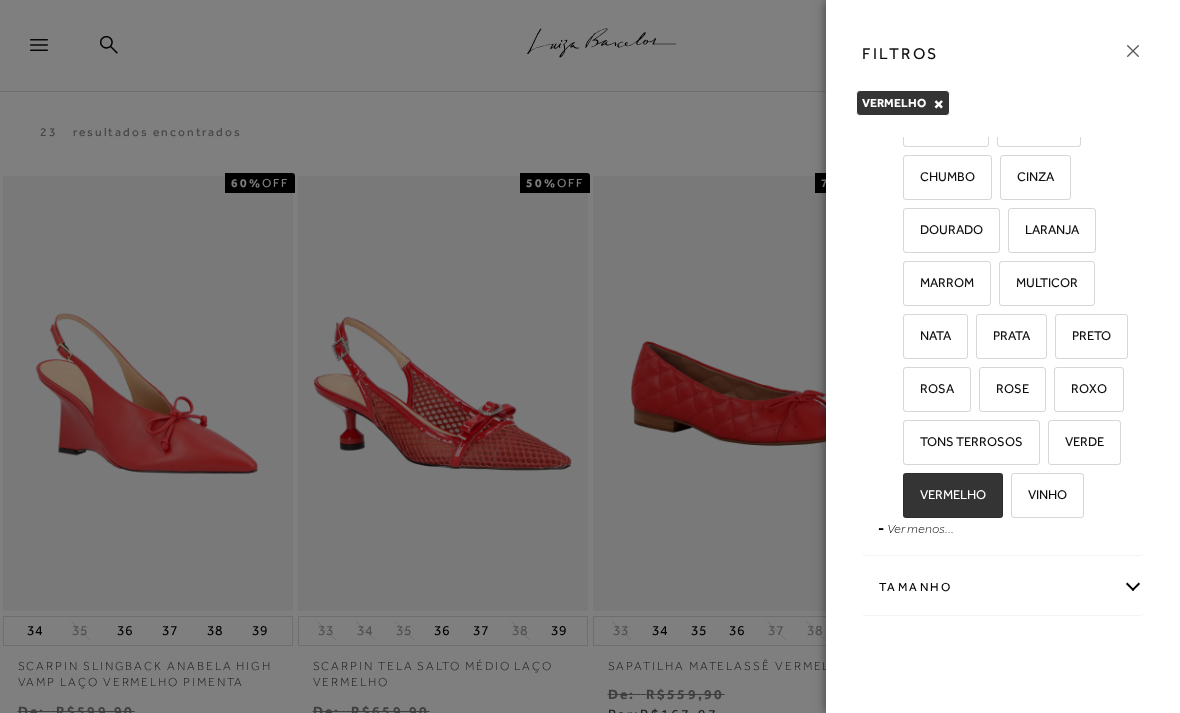 scroll, scrollTop: 216, scrollLeft: 0, axis: vertical 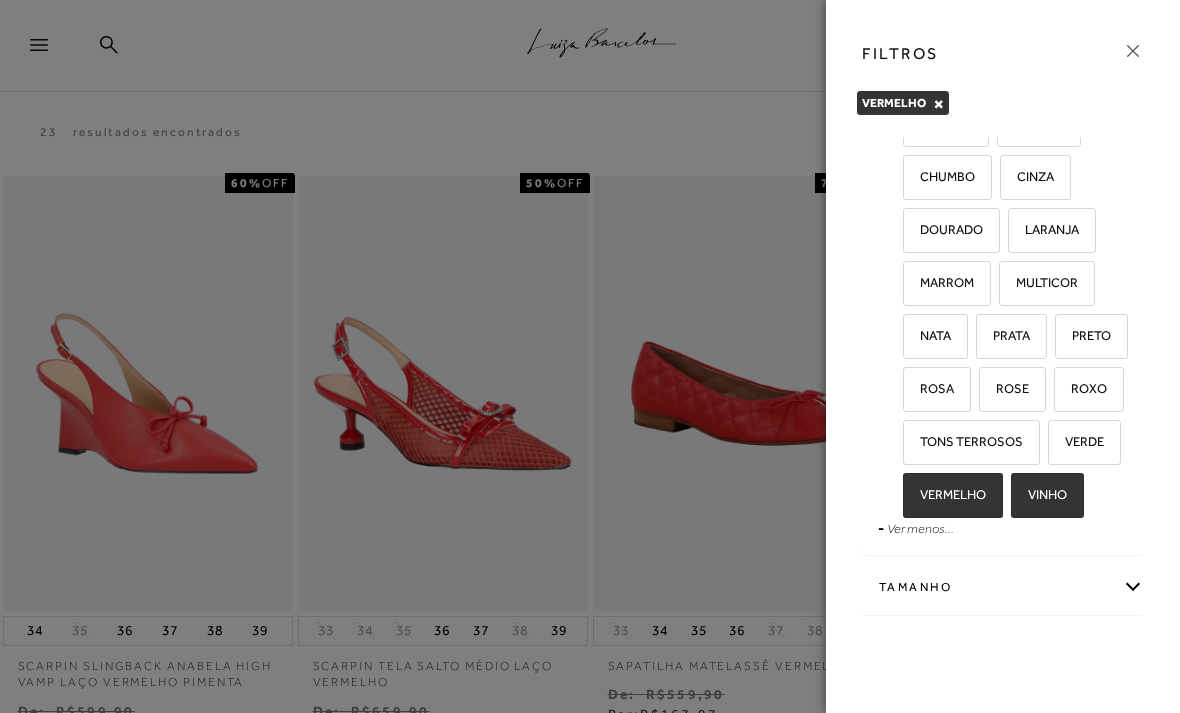 checkbox on "true" 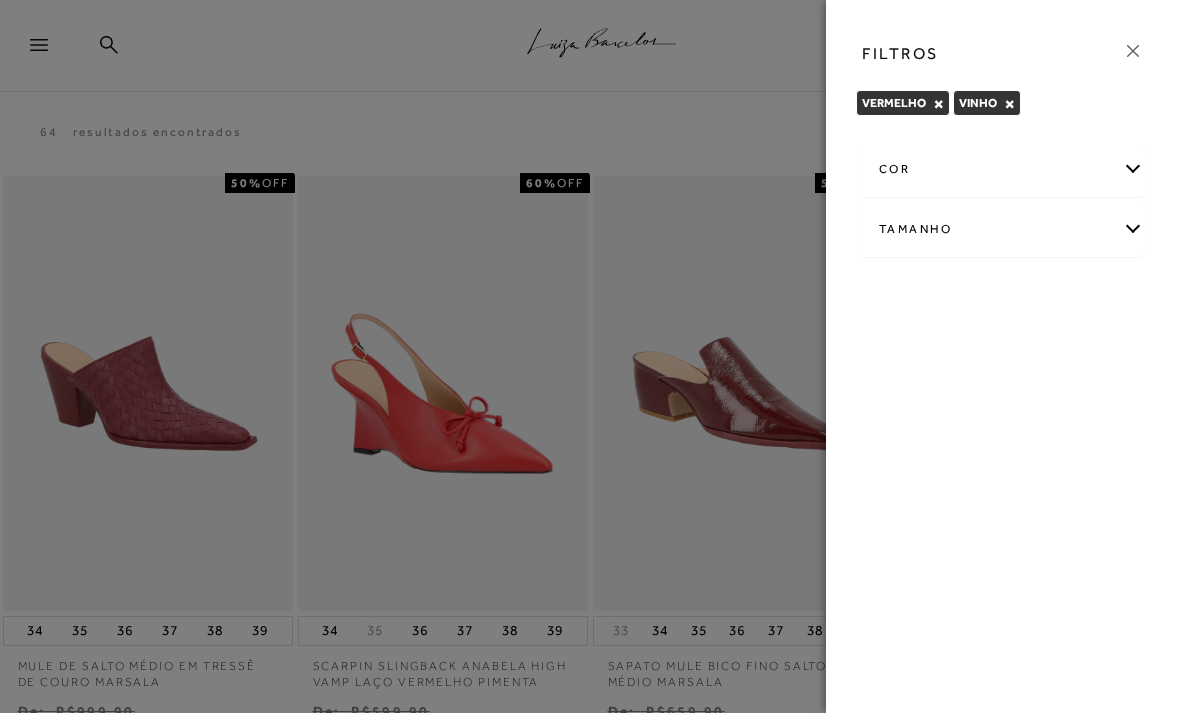 click on "cor" at bounding box center (1003, 169) 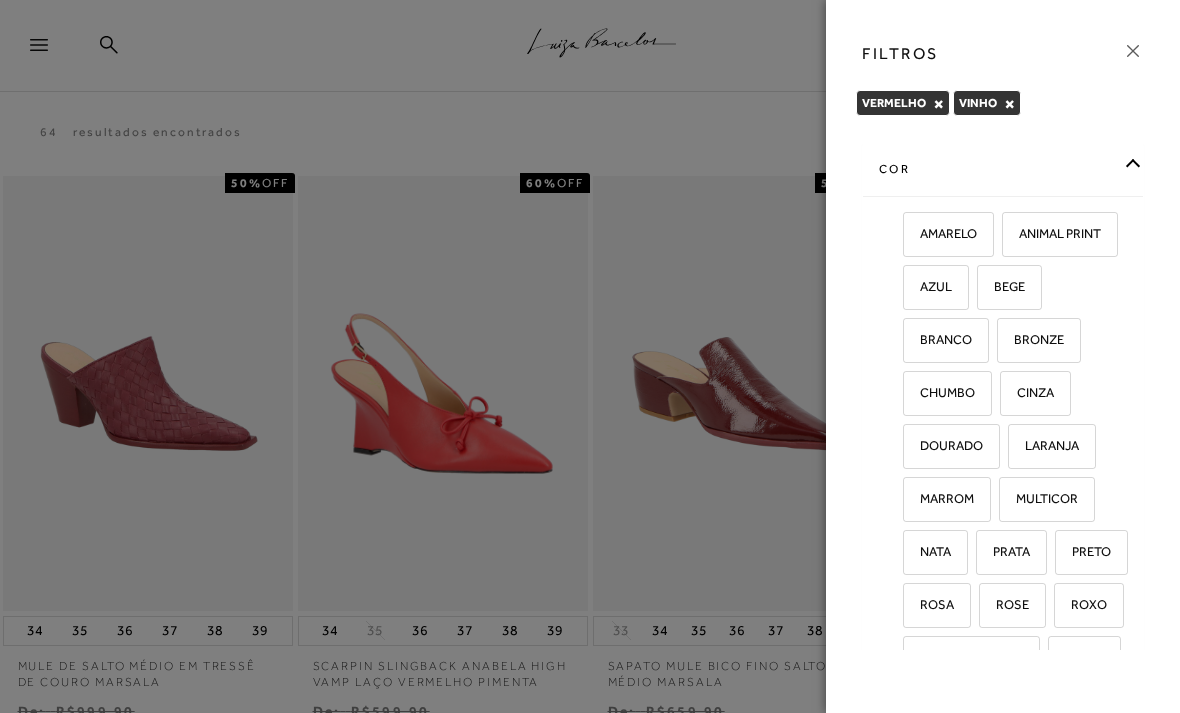 click on "CHUMBO" at bounding box center [940, 392] 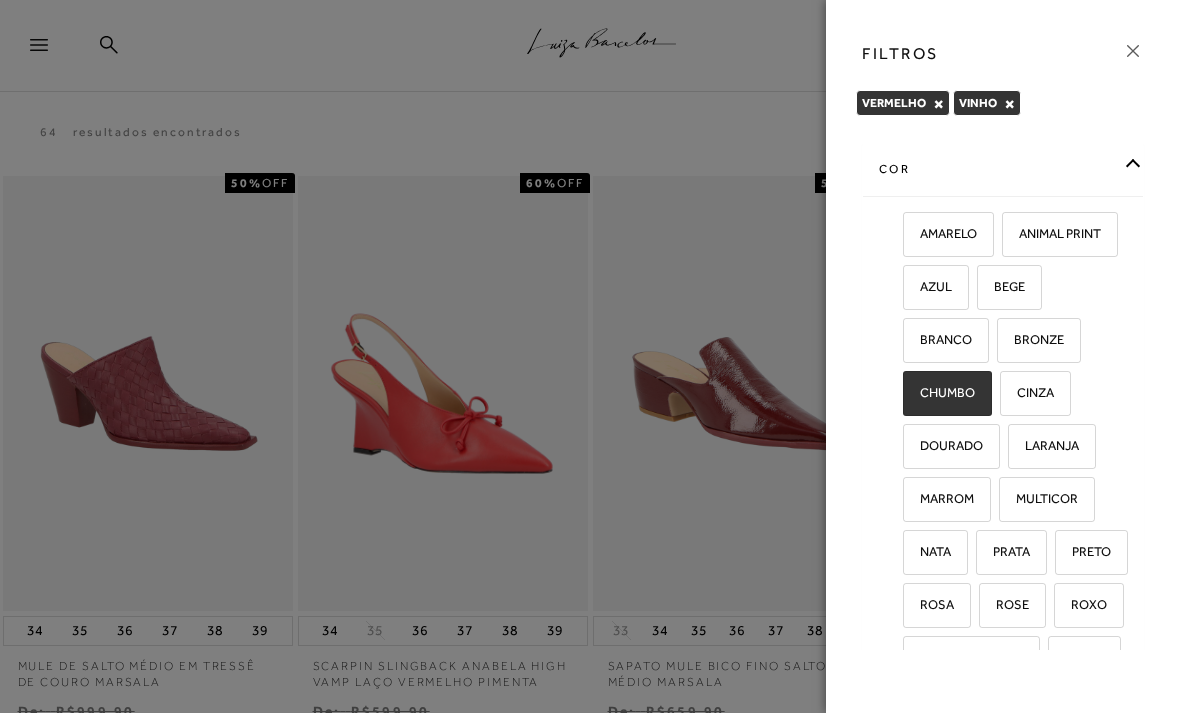 checkbox on "true" 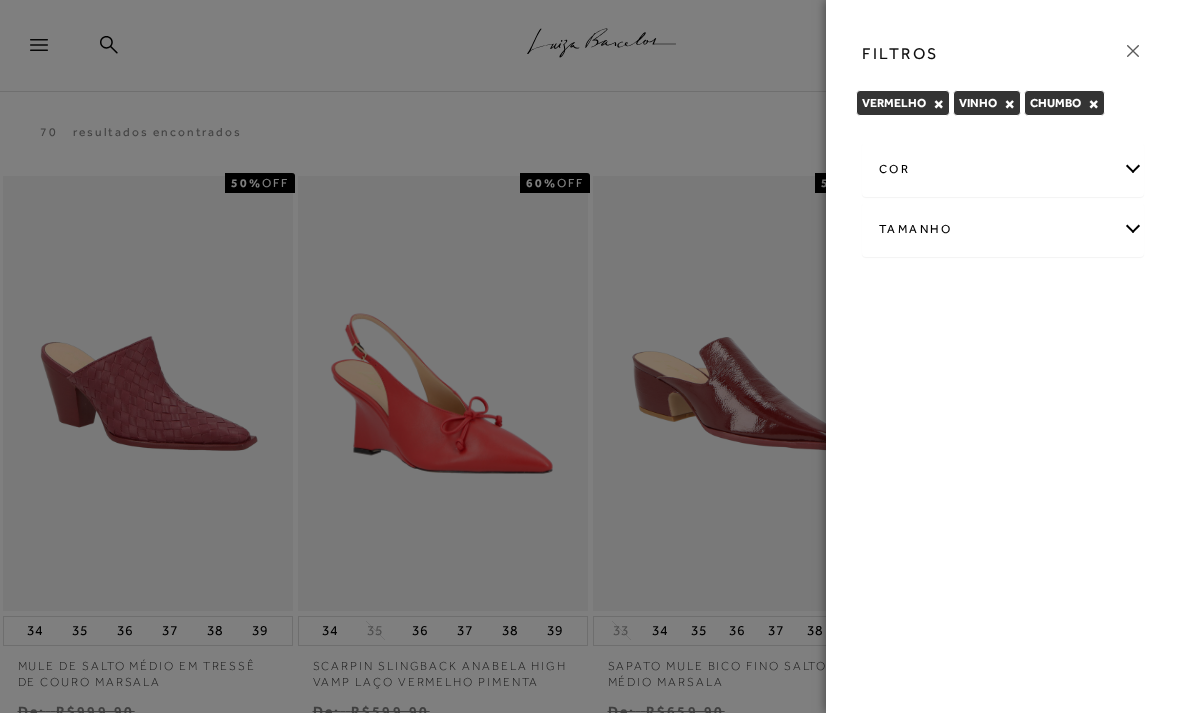 click at bounding box center (1133, 51) 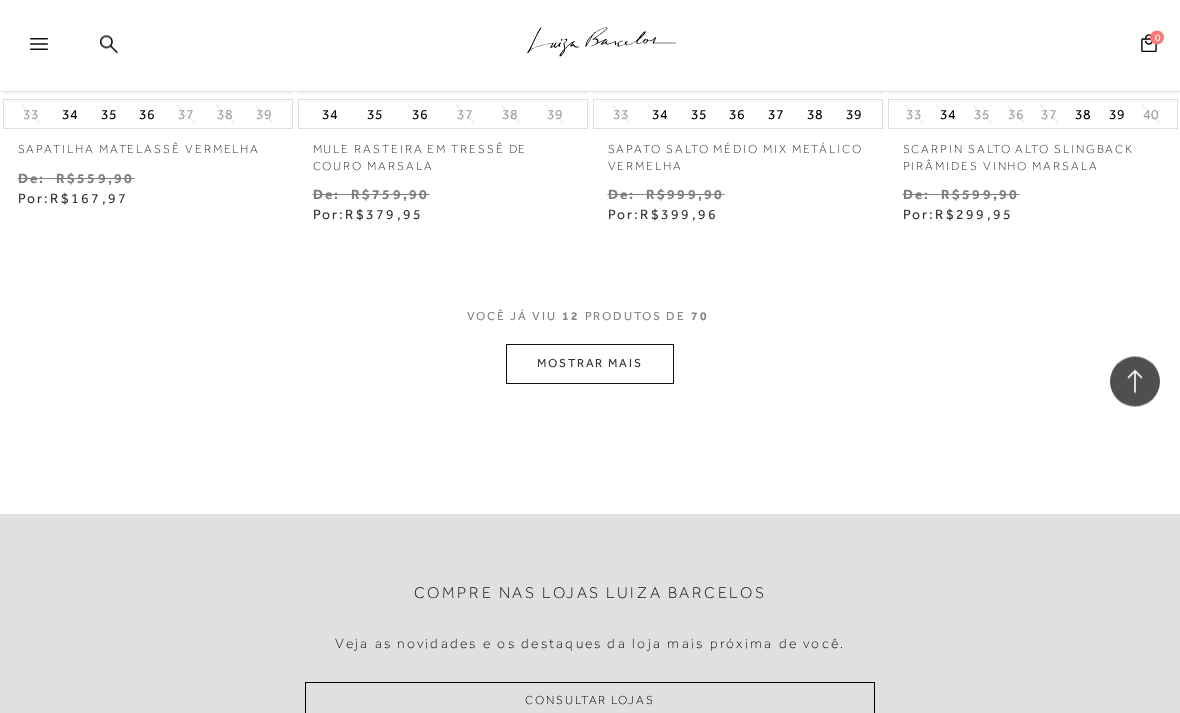 click on "MOSTRAR MAIS" at bounding box center [590, 364] 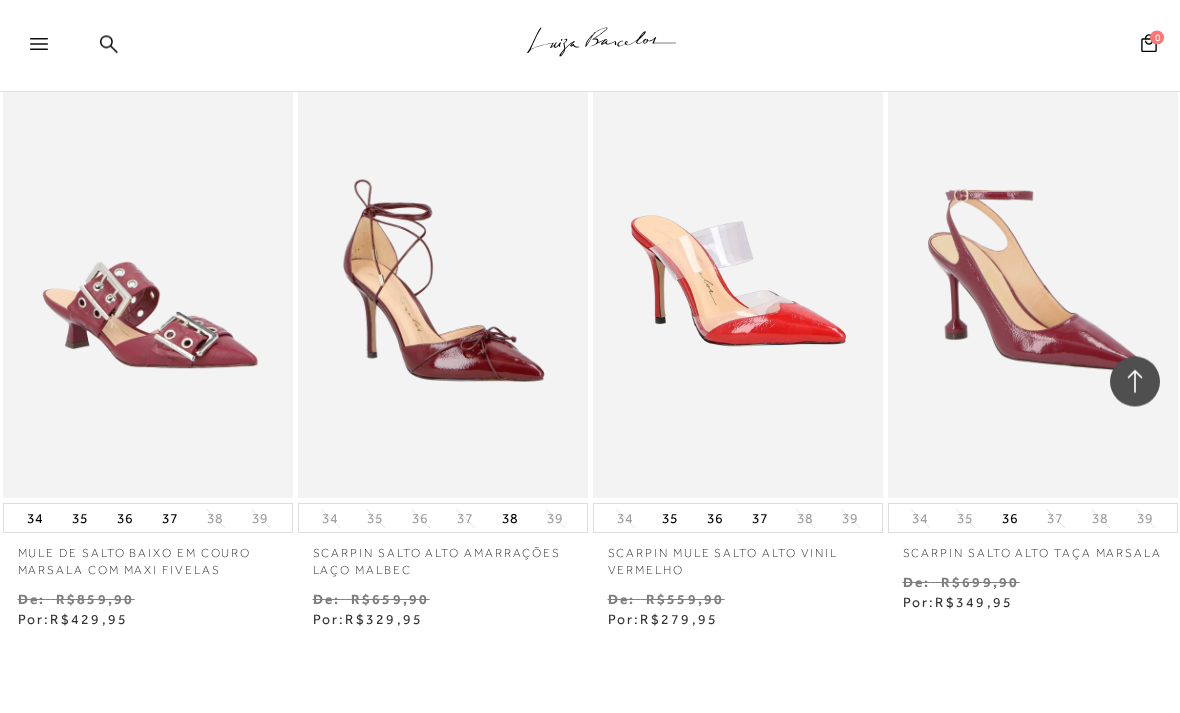 scroll, scrollTop: 3061, scrollLeft: 0, axis: vertical 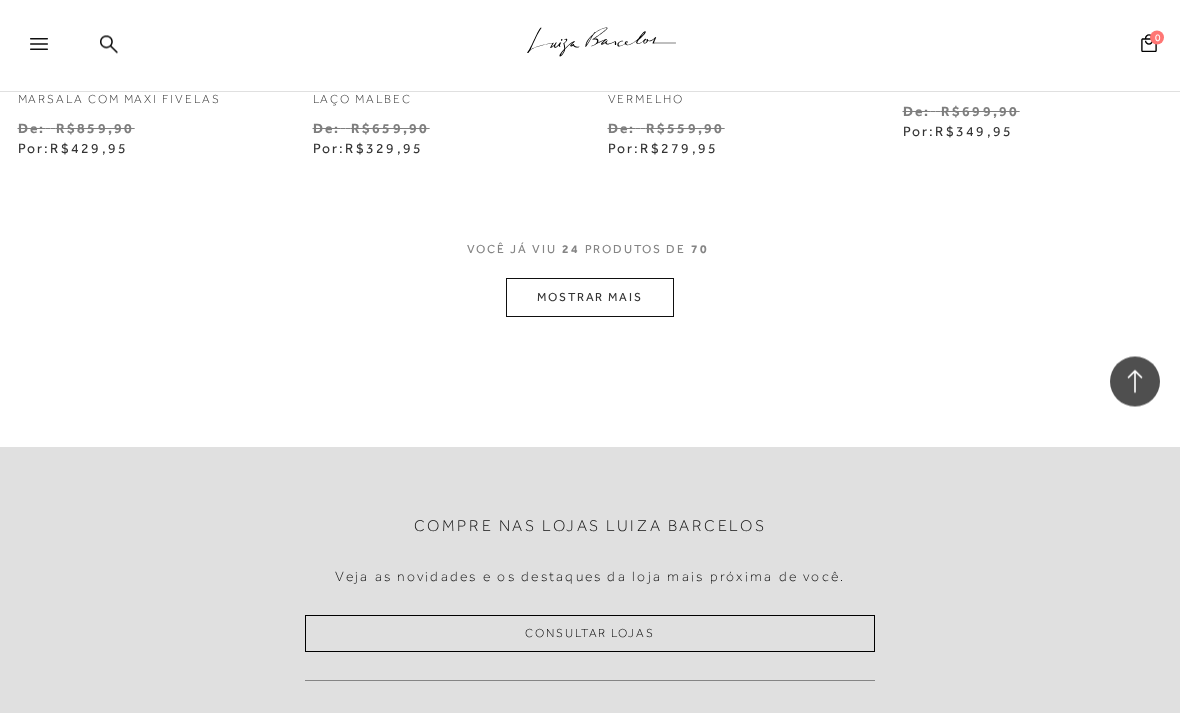 click on "MOSTRAR MAIS" at bounding box center (590, 298) 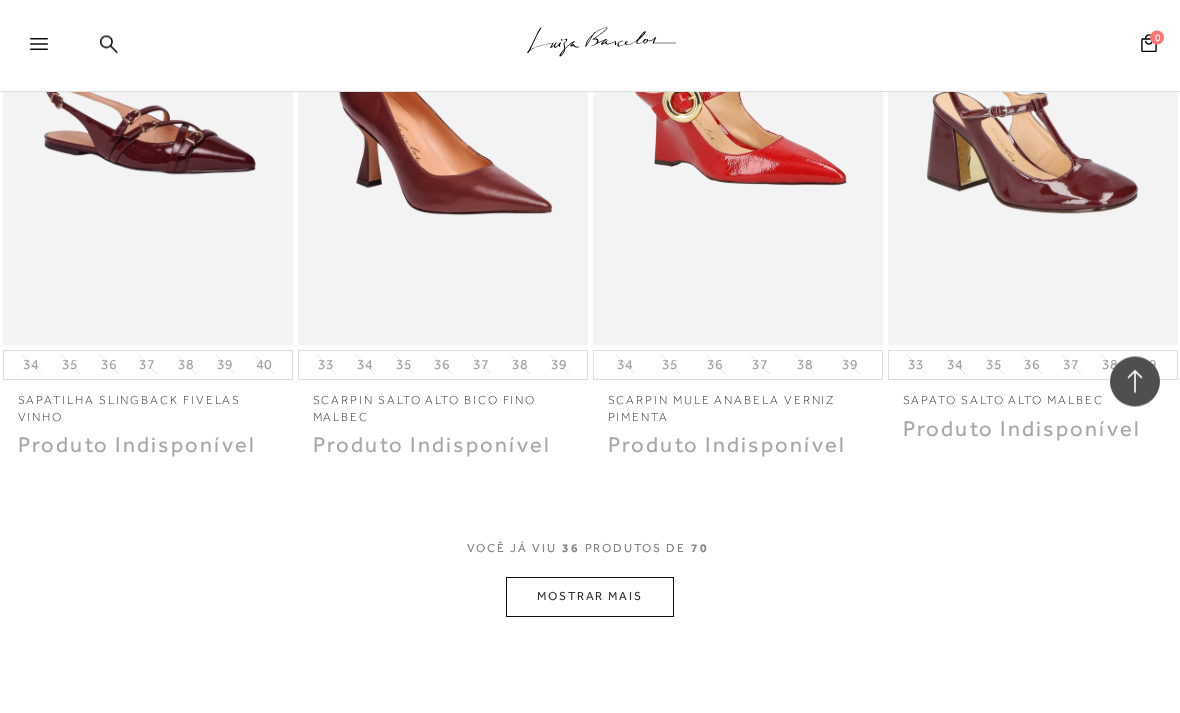 scroll, scrollTop: 4983, scrollLeft: 0, axis: vertical 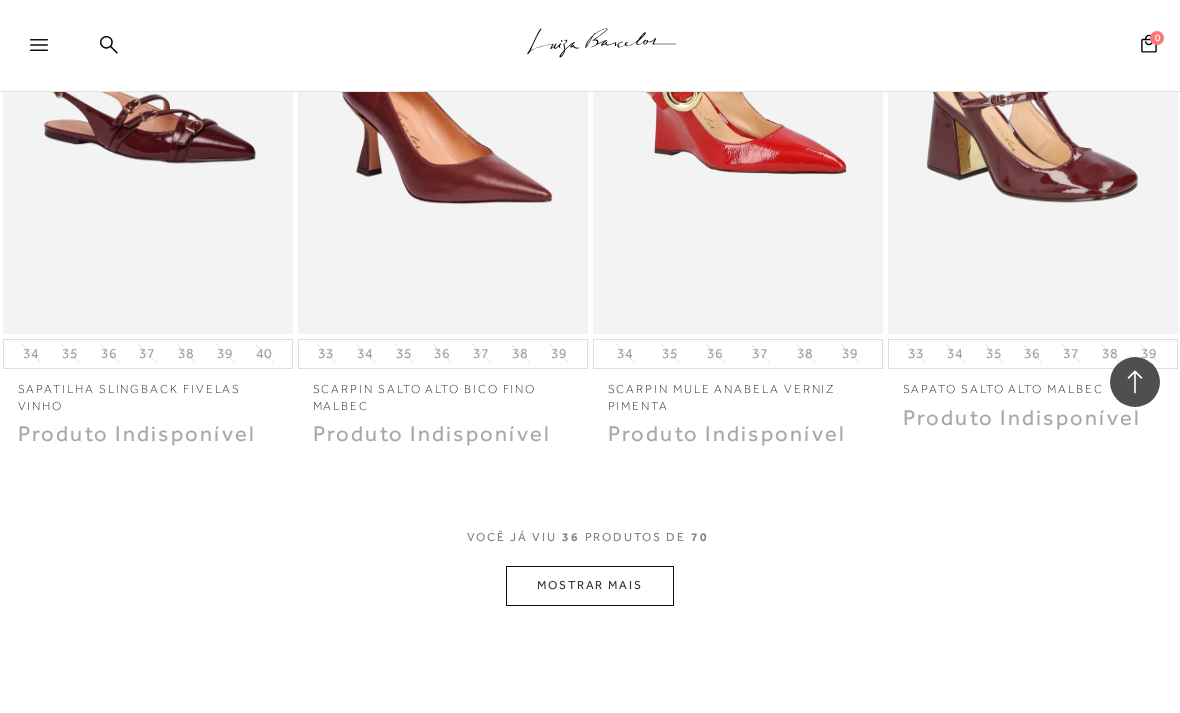 click on "MOSTRAR MAIS" at bounding box center (590, 585) 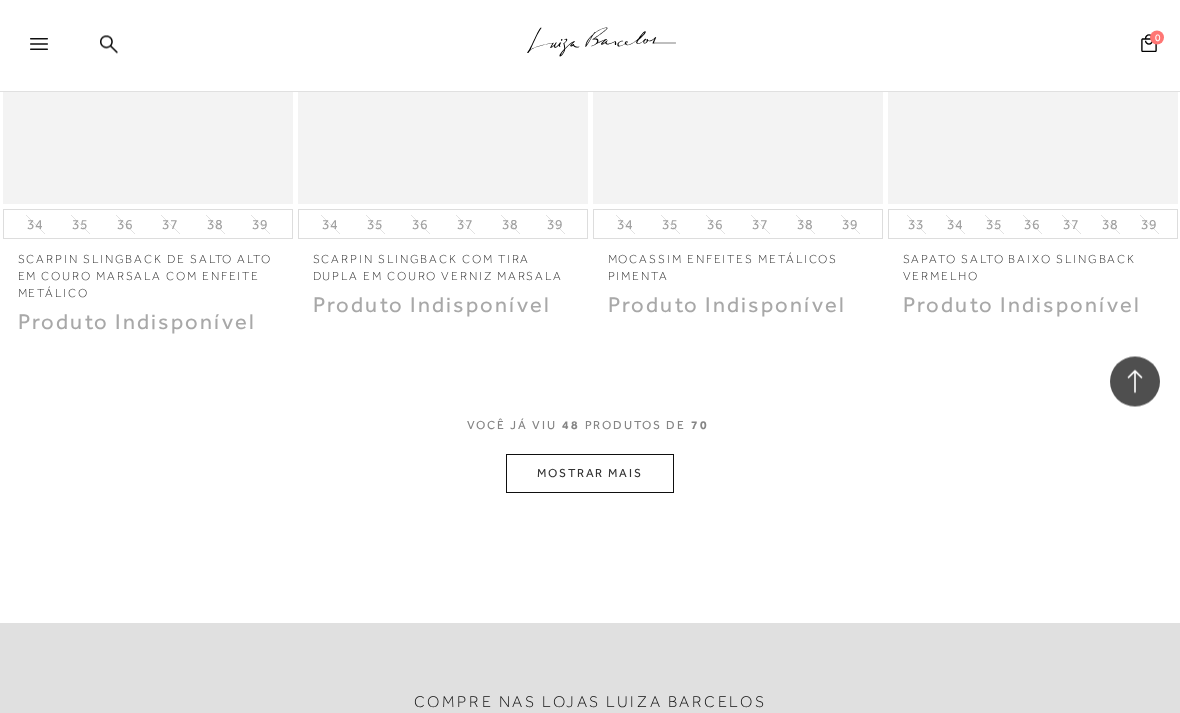scroll, scrollTop: 6817, scrollLeft: 0, axis: vertical 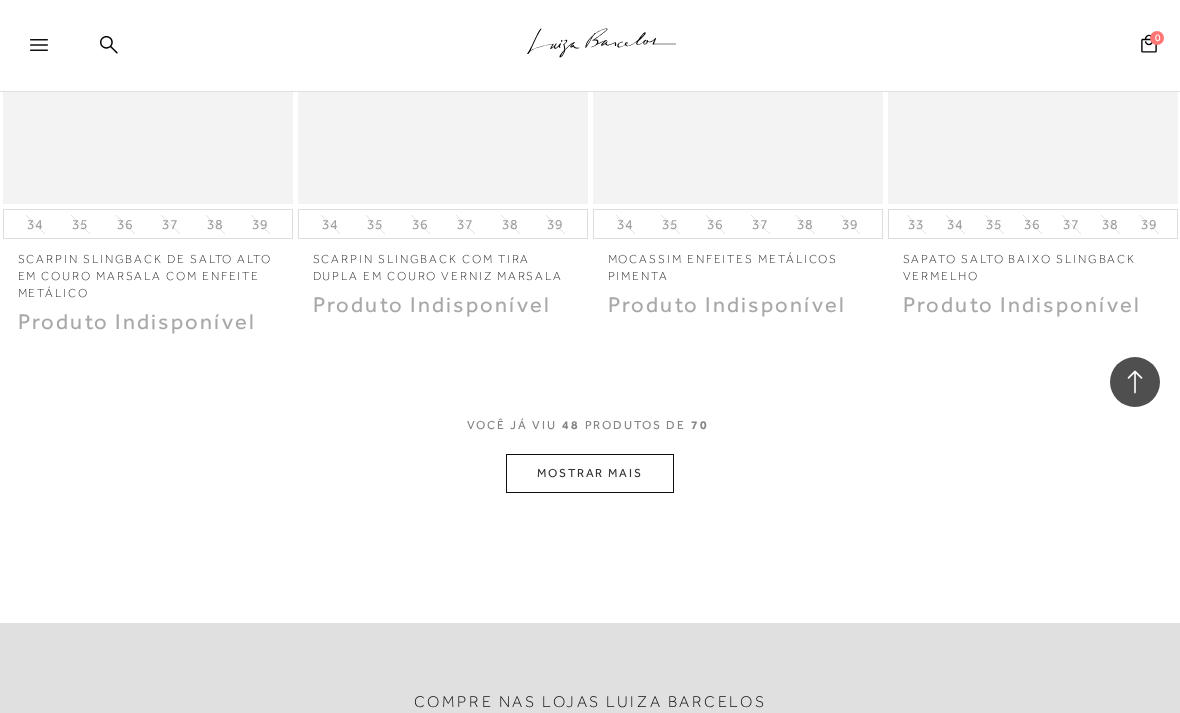 click on "MOSTRAR MAIS" at bounding box center [590, 473] 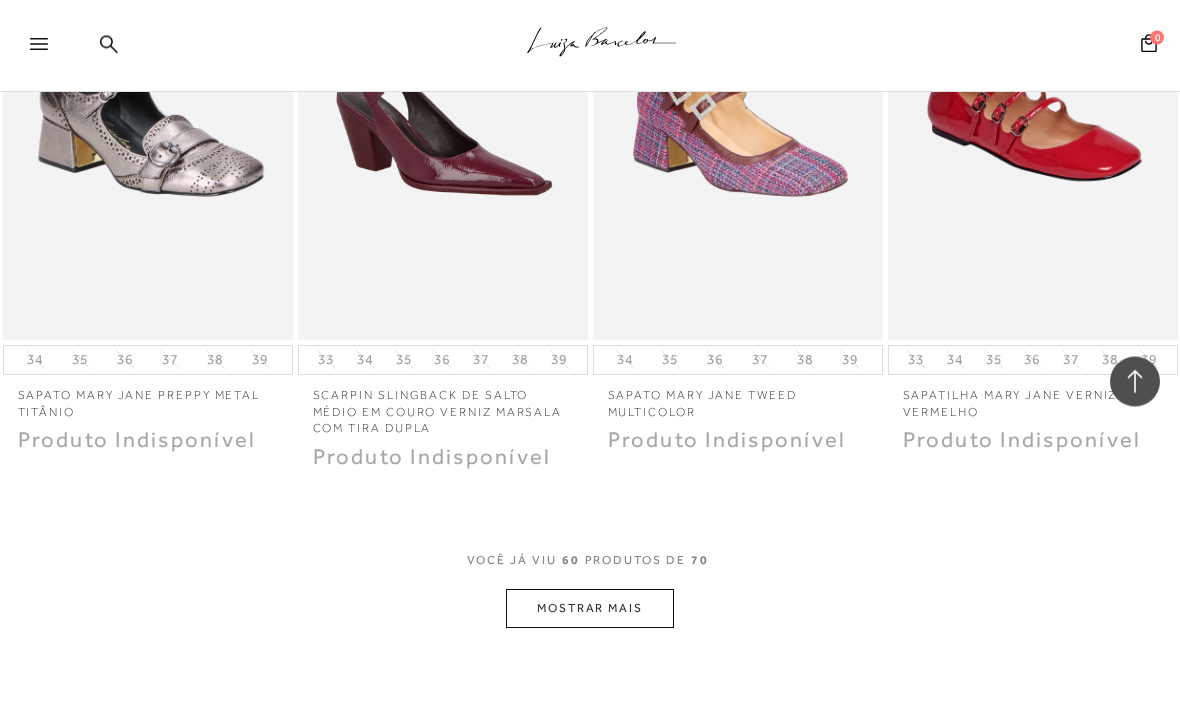 scroll, scrollTop: 8403, scrollLeft: 0, axis: vertical 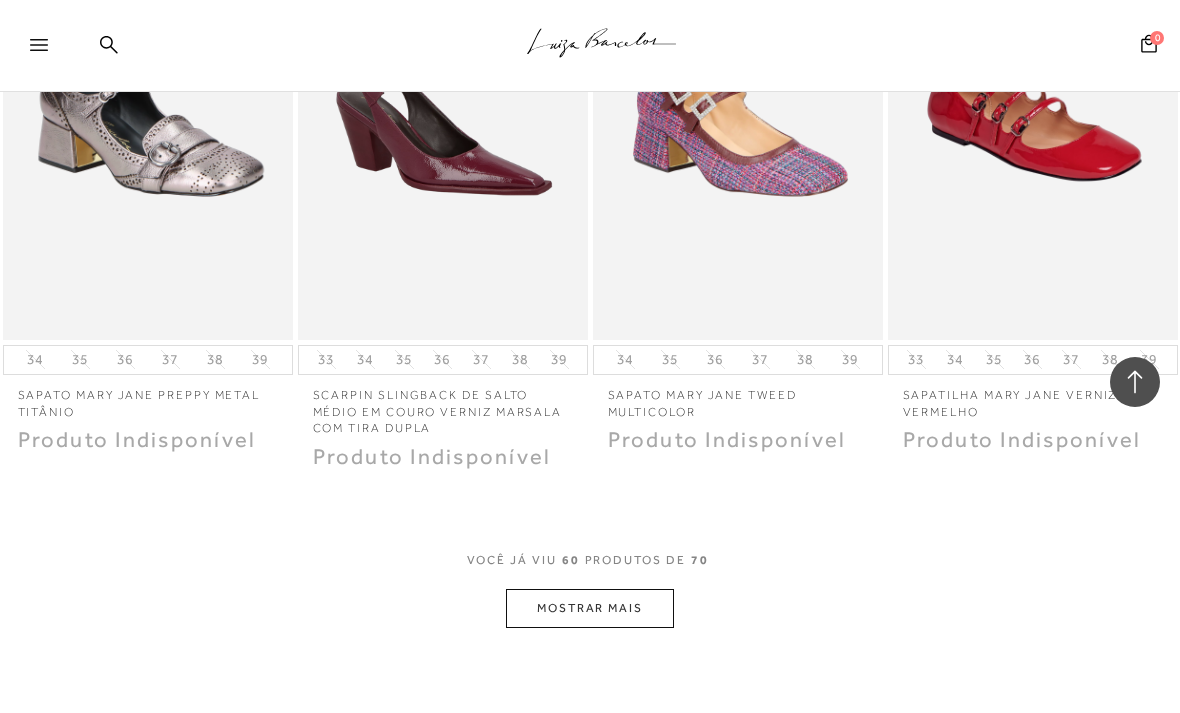 click on "MOSTRAR MAIS" at bounding box center [590, 608] 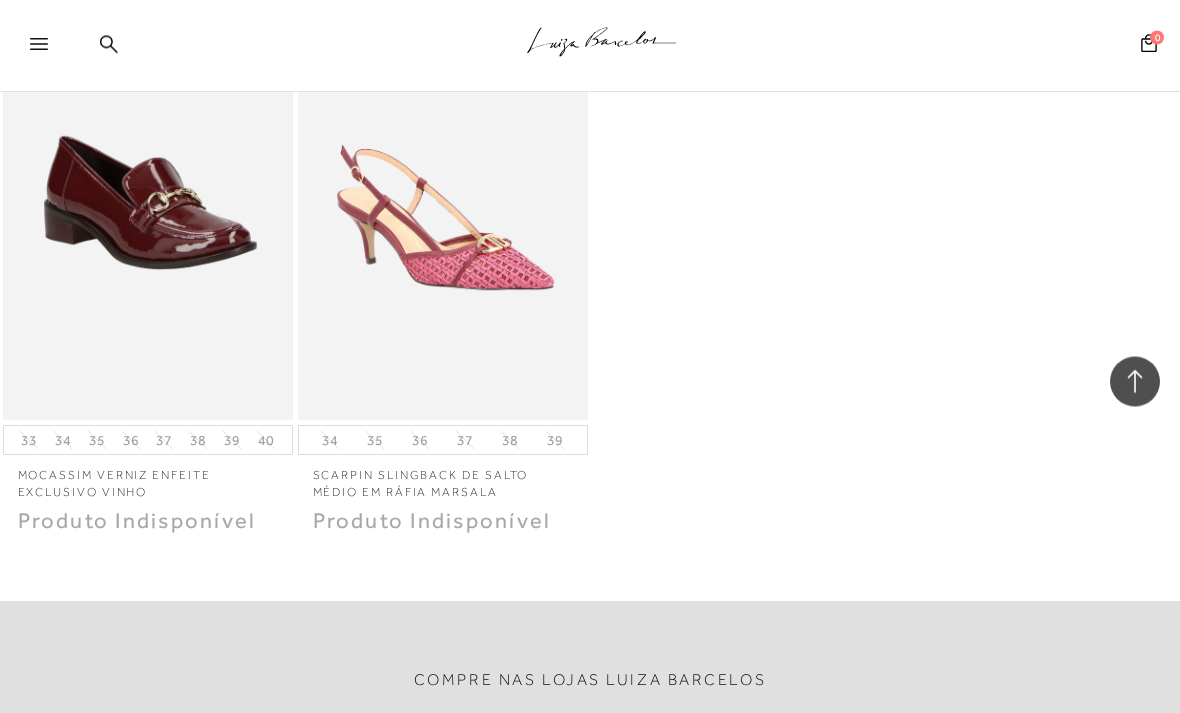 scroll, scrollTop: 10045, scrollLeft: 0, axis: vertical 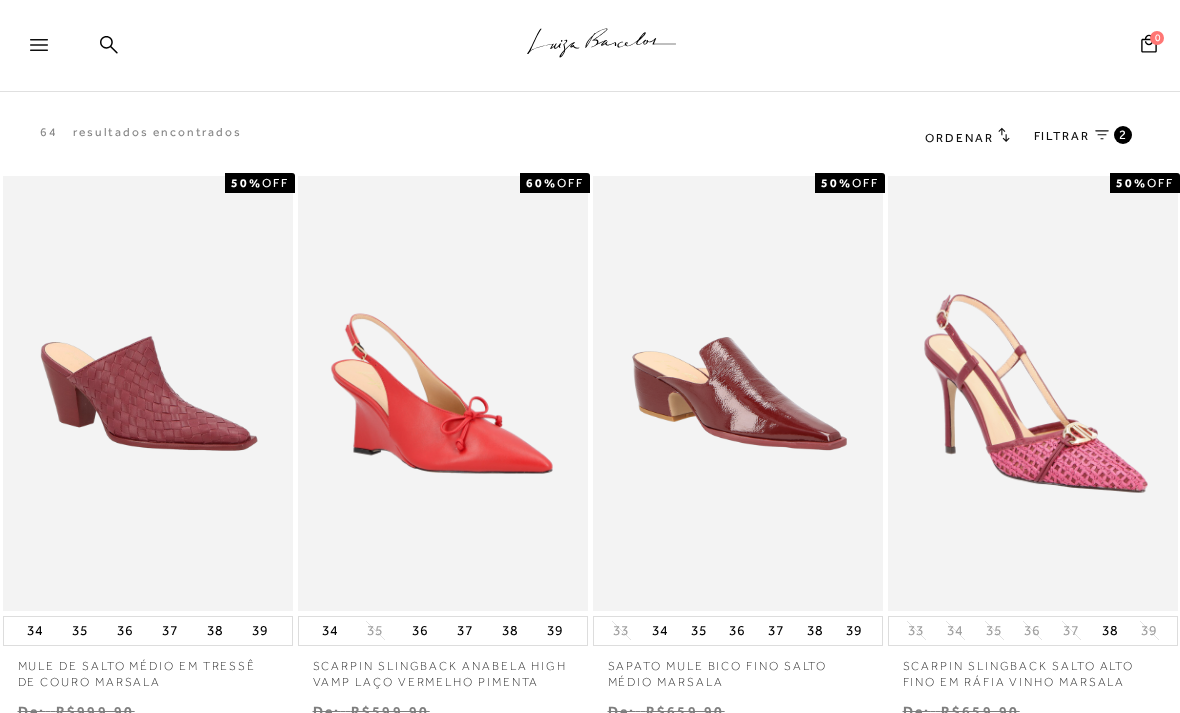click at bounding box center (33, 46) 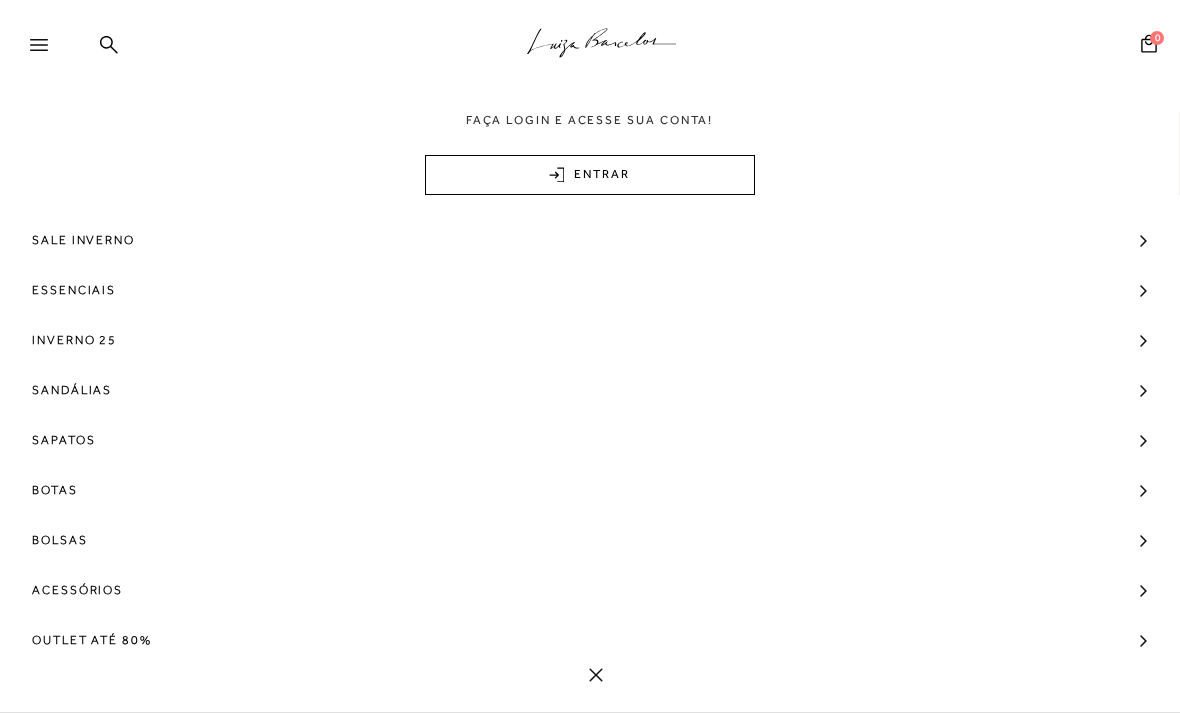click on "Sapatos" at bounding box center (63, 440) 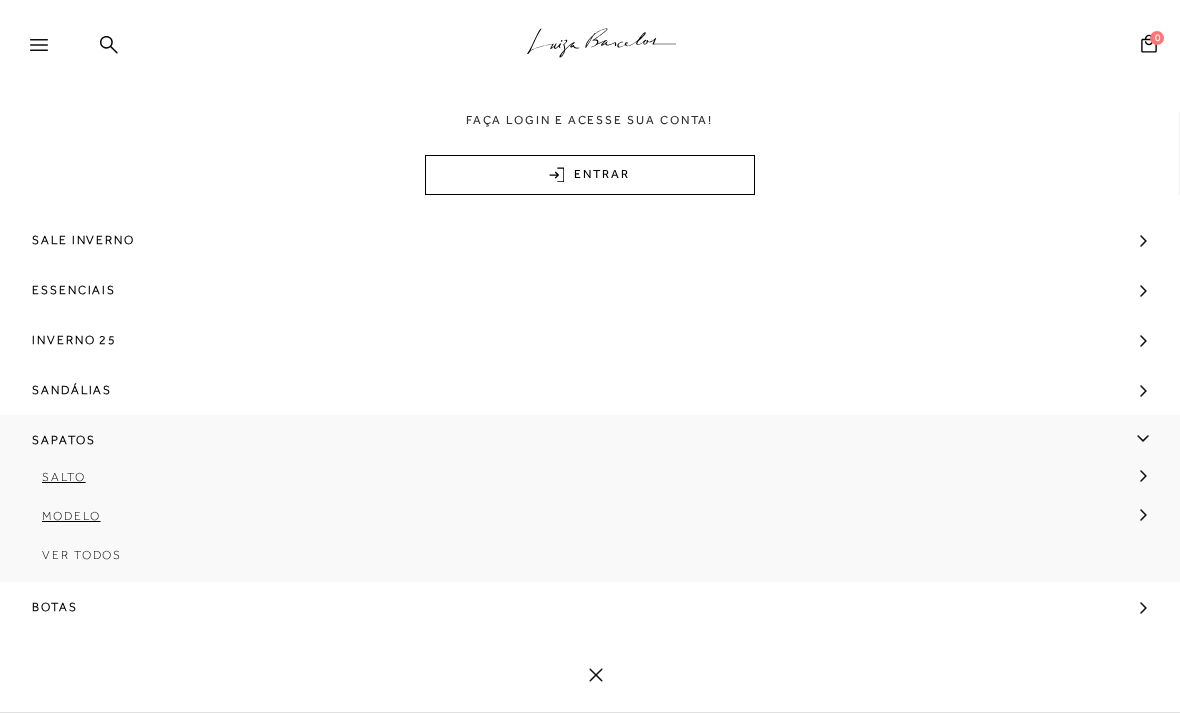 click on "Salto" at bounding box center (583, 484) 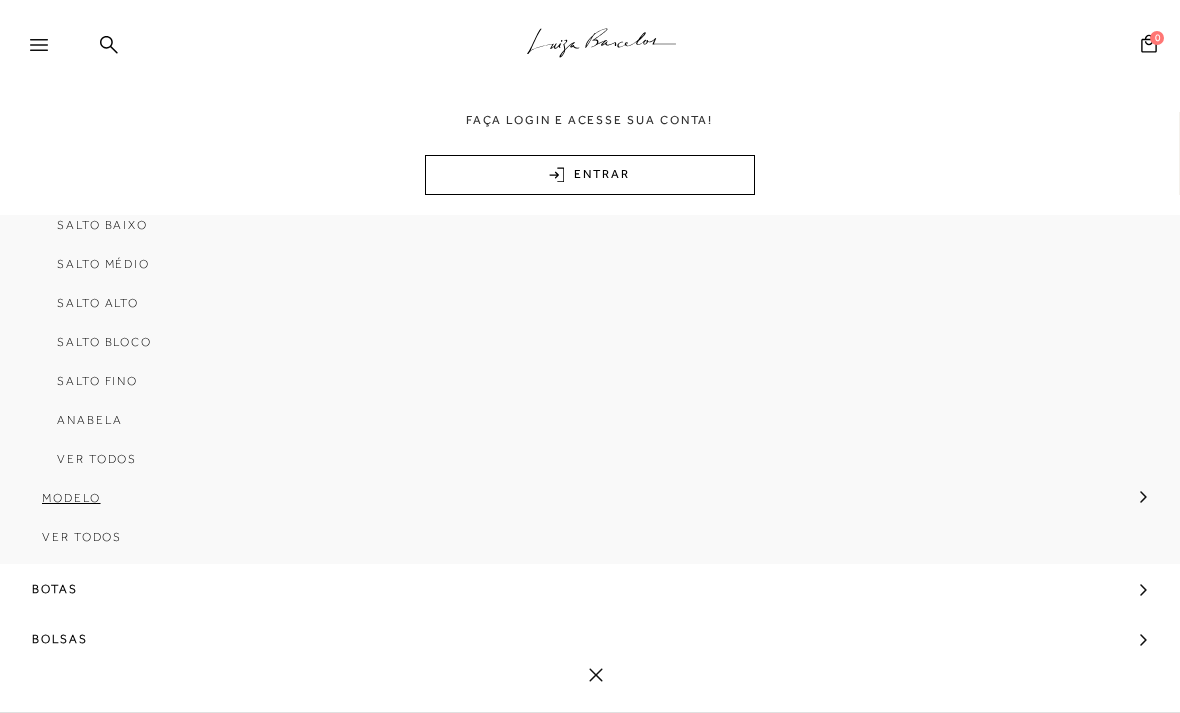 scroll, scrollTop: 293, scrollLeft: 0, axis: vertical 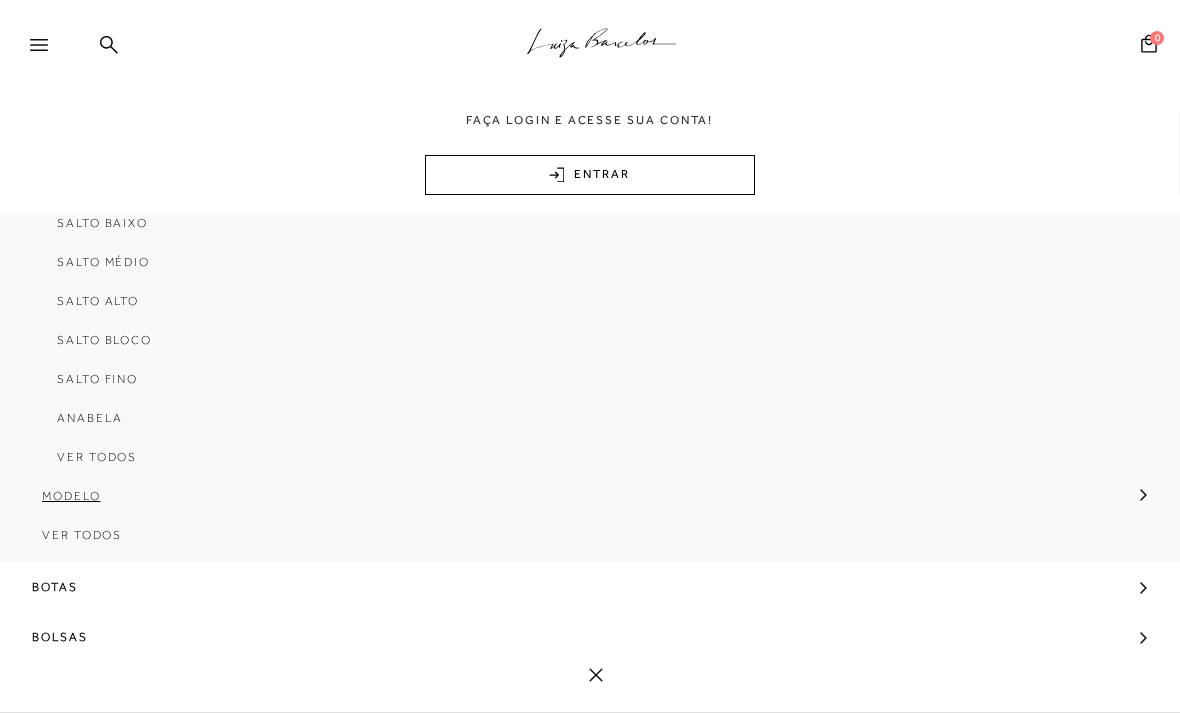 click on "Ver Todos" at bounding box center (97, 457) 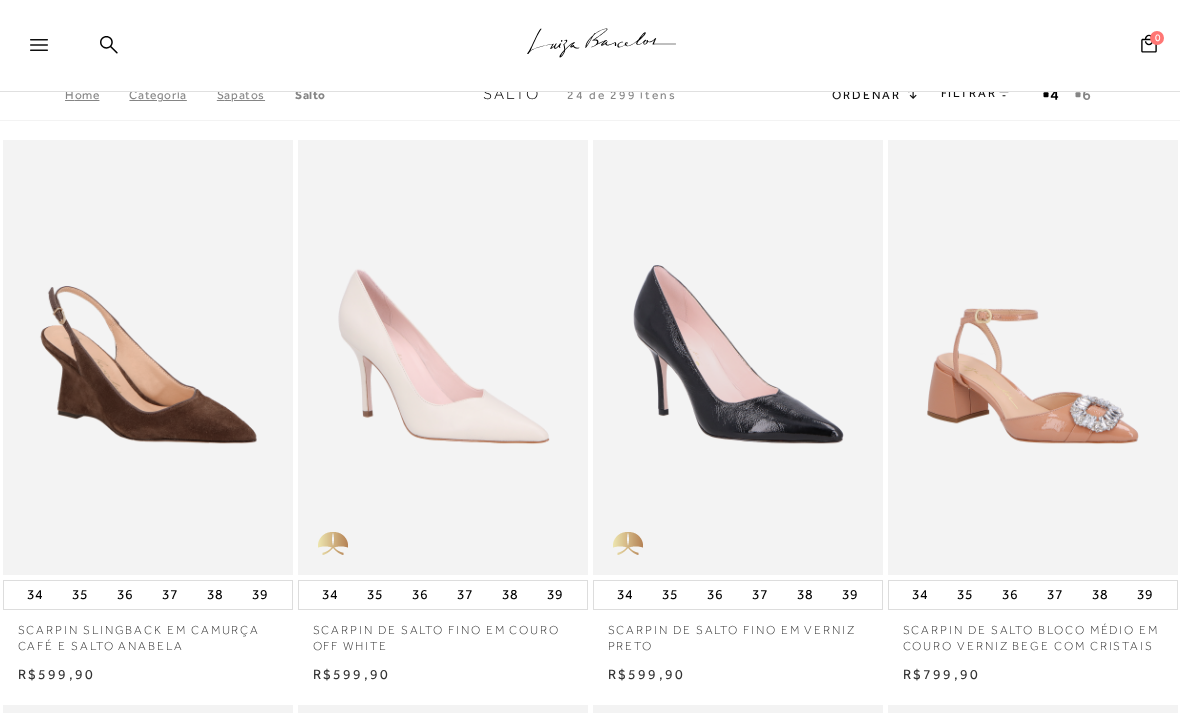 scroll, scrollTop: 445, scrollLeft: 0, axis: vertical 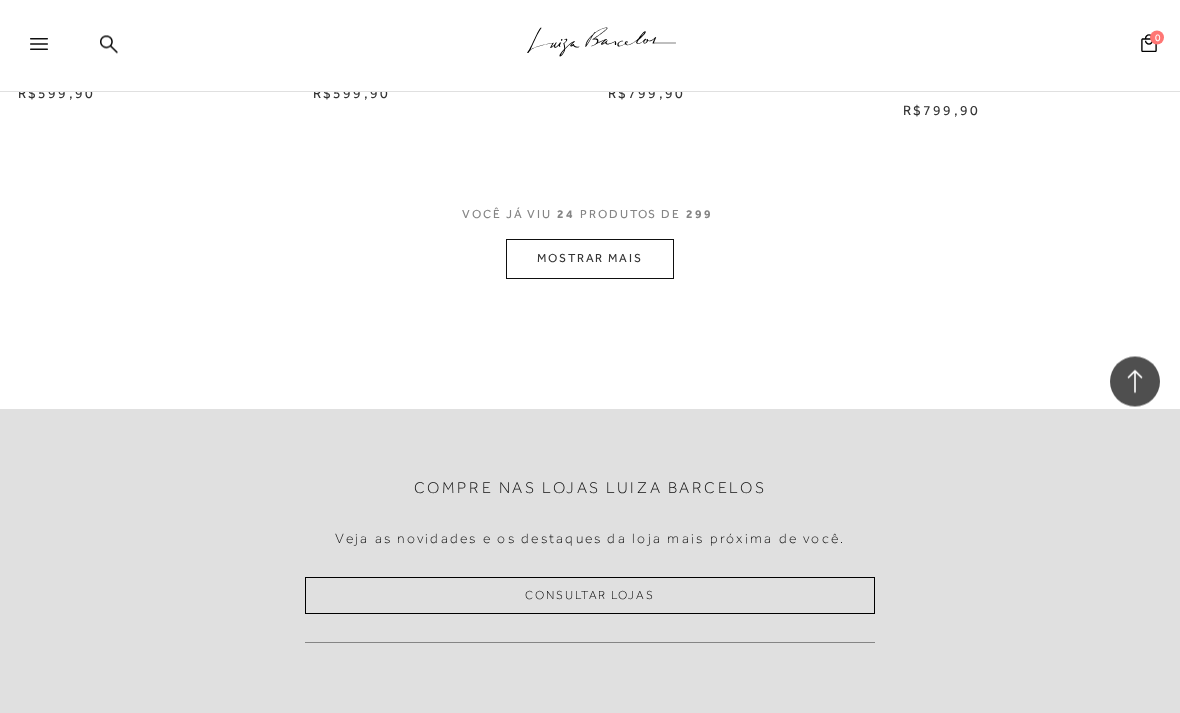click on "MOSTRAR MAIS" at bounding box center (590, 259) 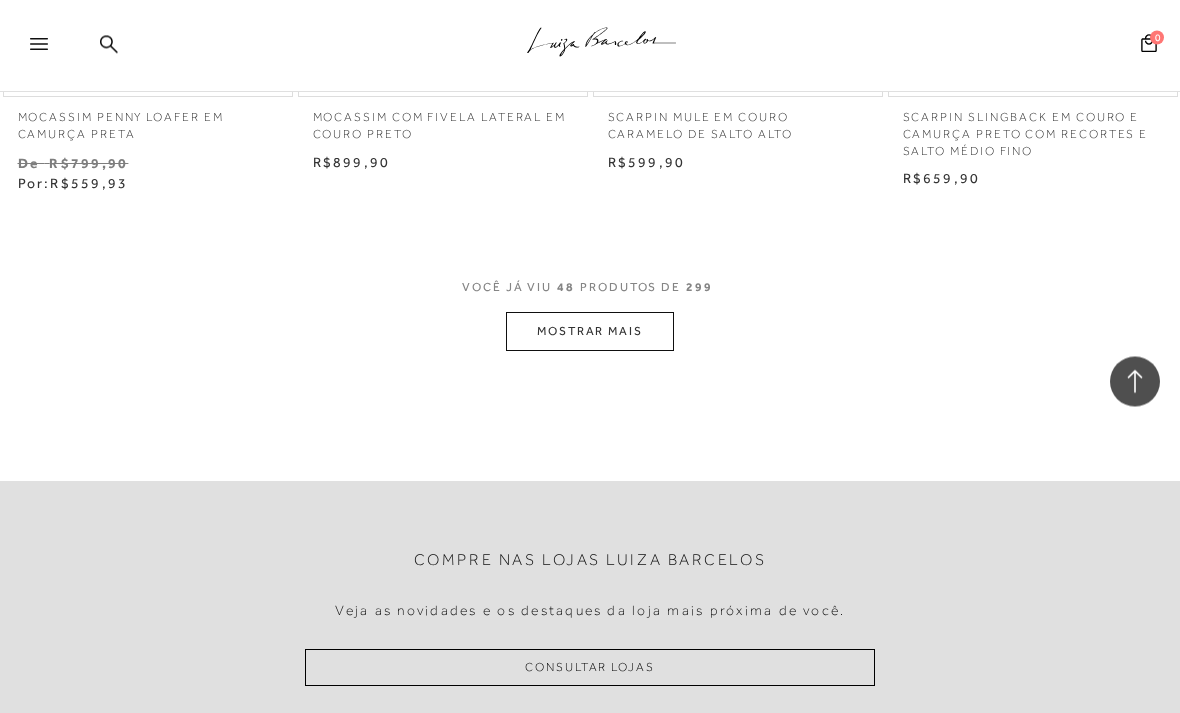 click on "MOSTRAR MAIS" at bounding box center (590, 332) 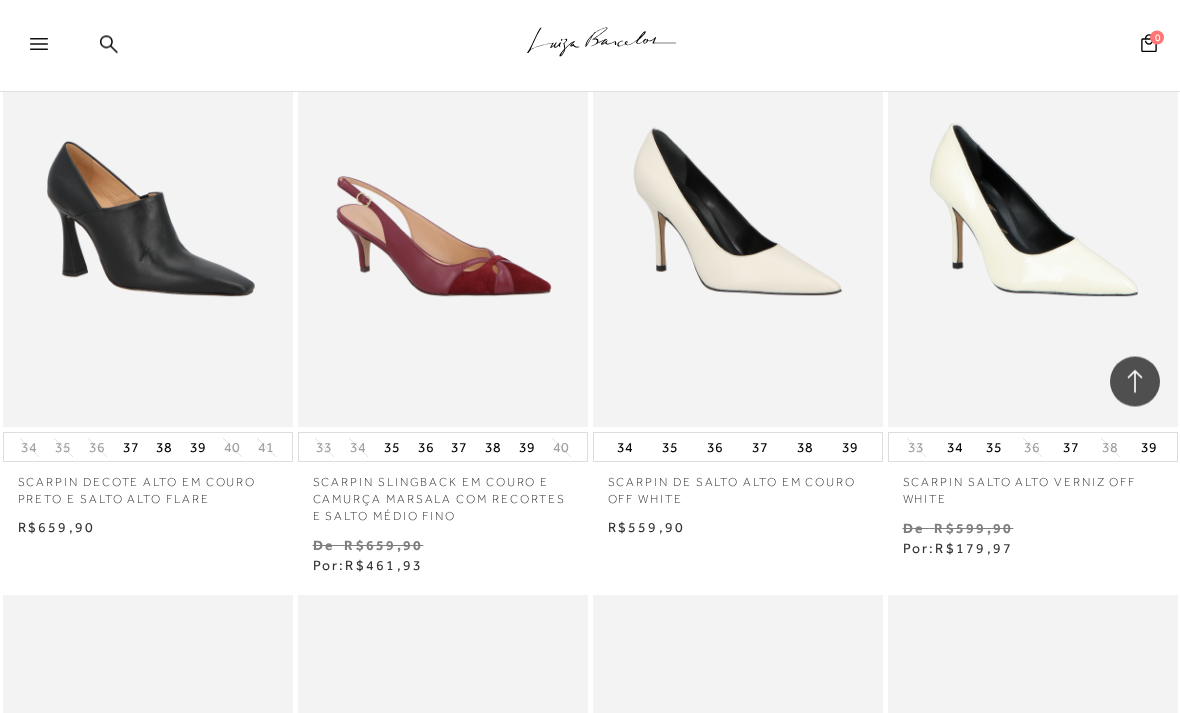 scroll, scrollTop: 8274, scrollLeft: 0, axis: vertical 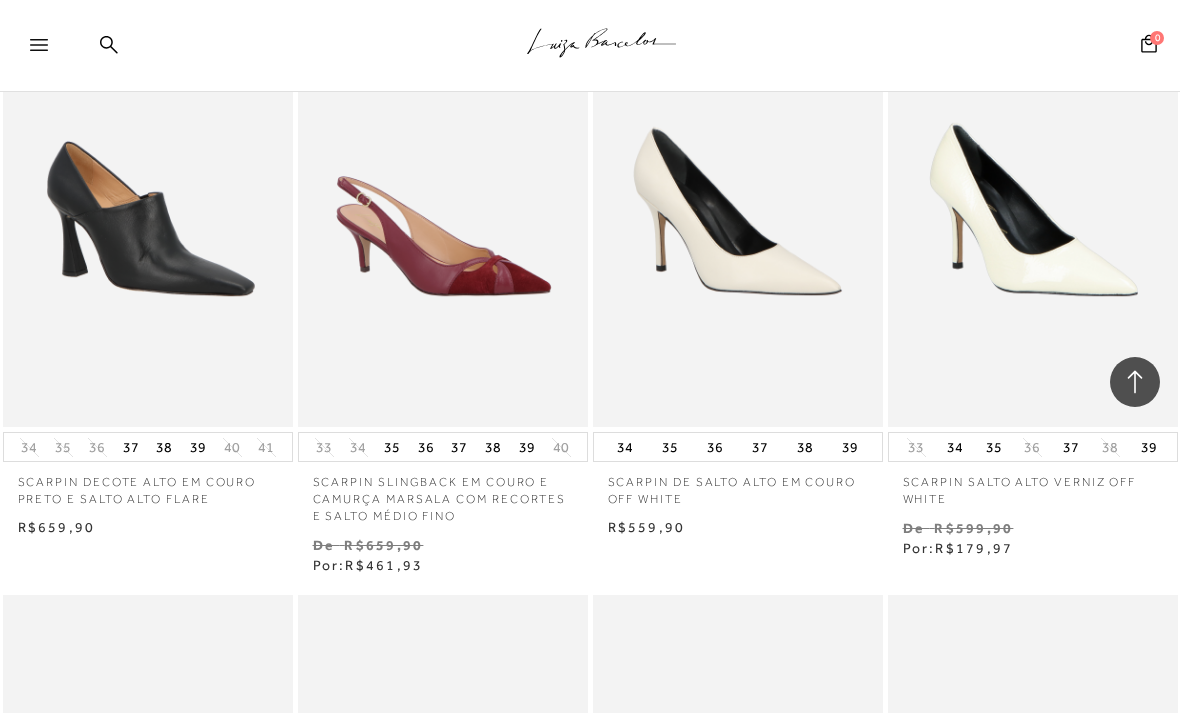 click at bounding box center (149, 209) 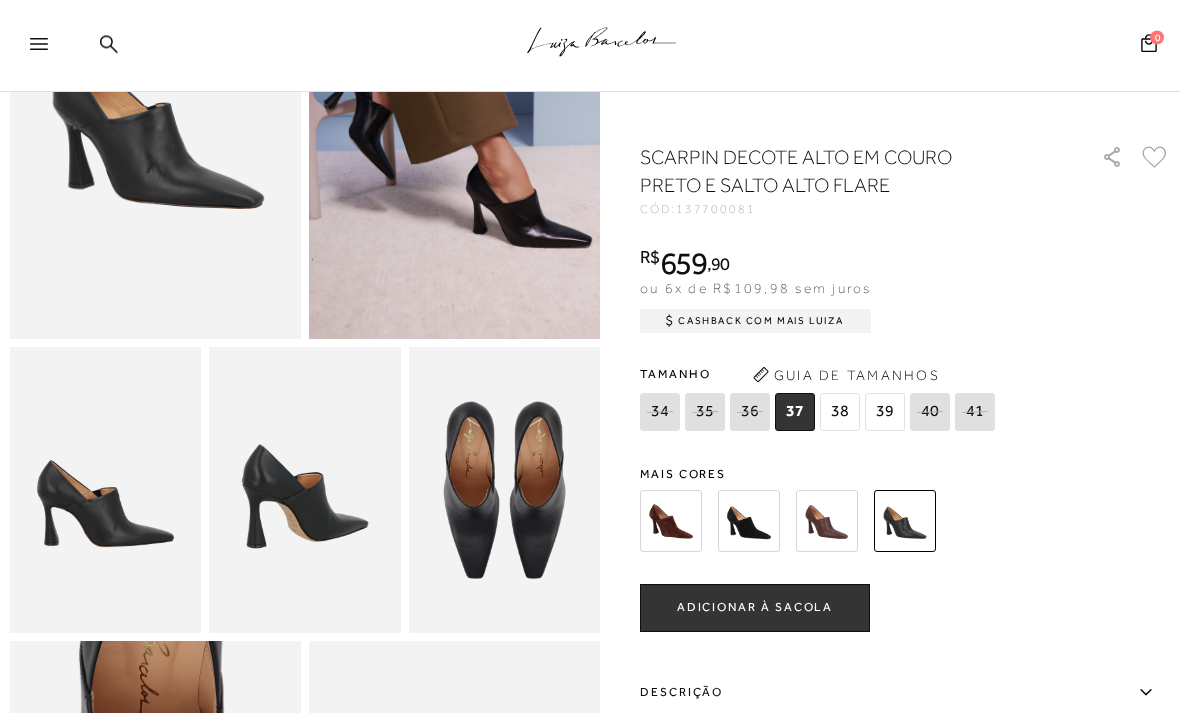 scroll, scrollTop: 274, scrollLeft: 0, axis: vertical 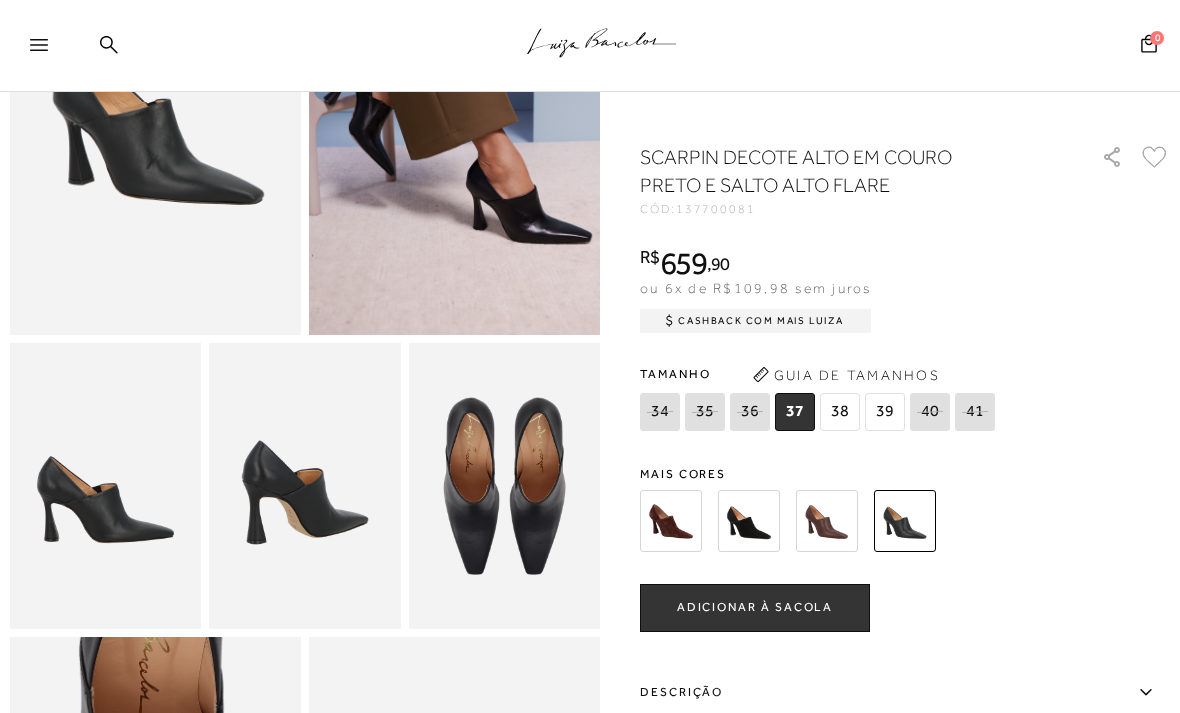 click at bounding box center [105, 486] 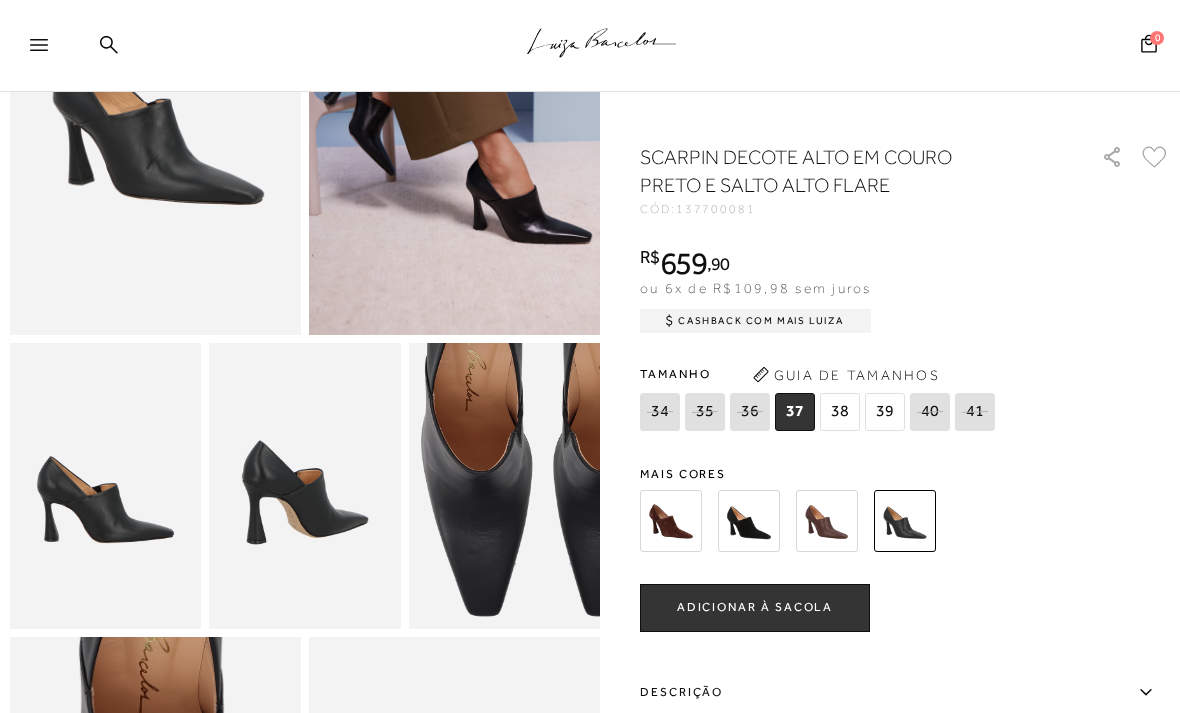 click at bounding box center (155, 116) 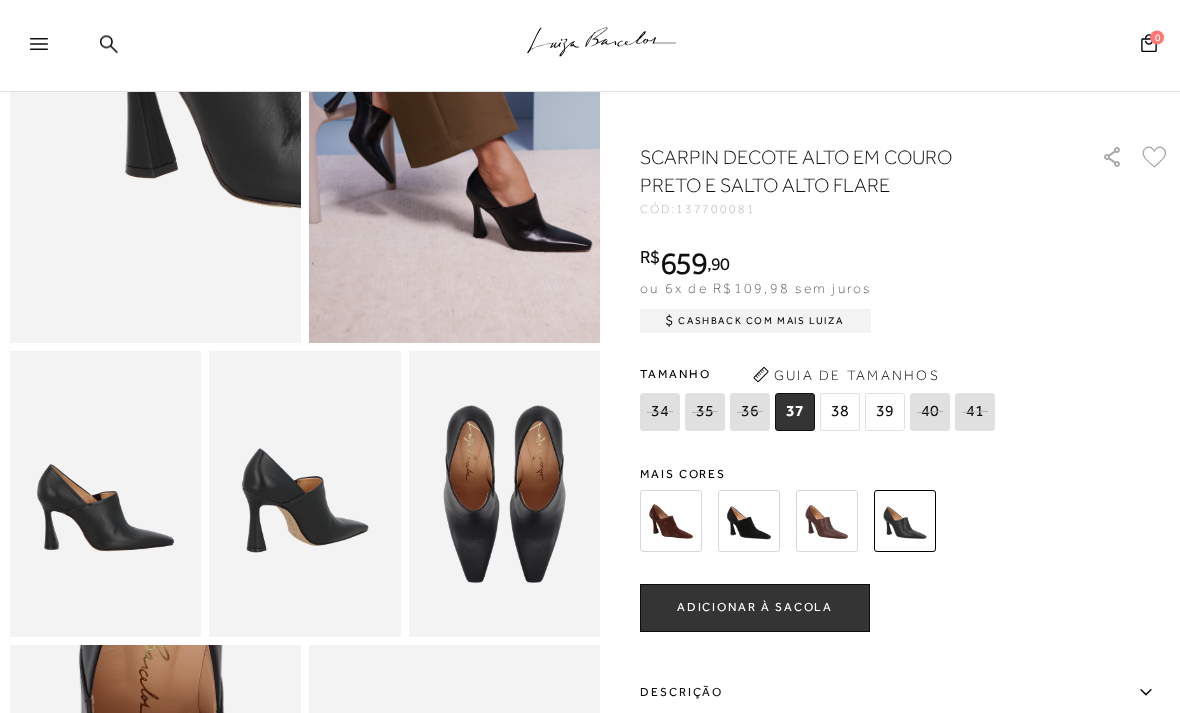 scroll, scrollTop: 262, scrollLeft: 0, axis: vertical 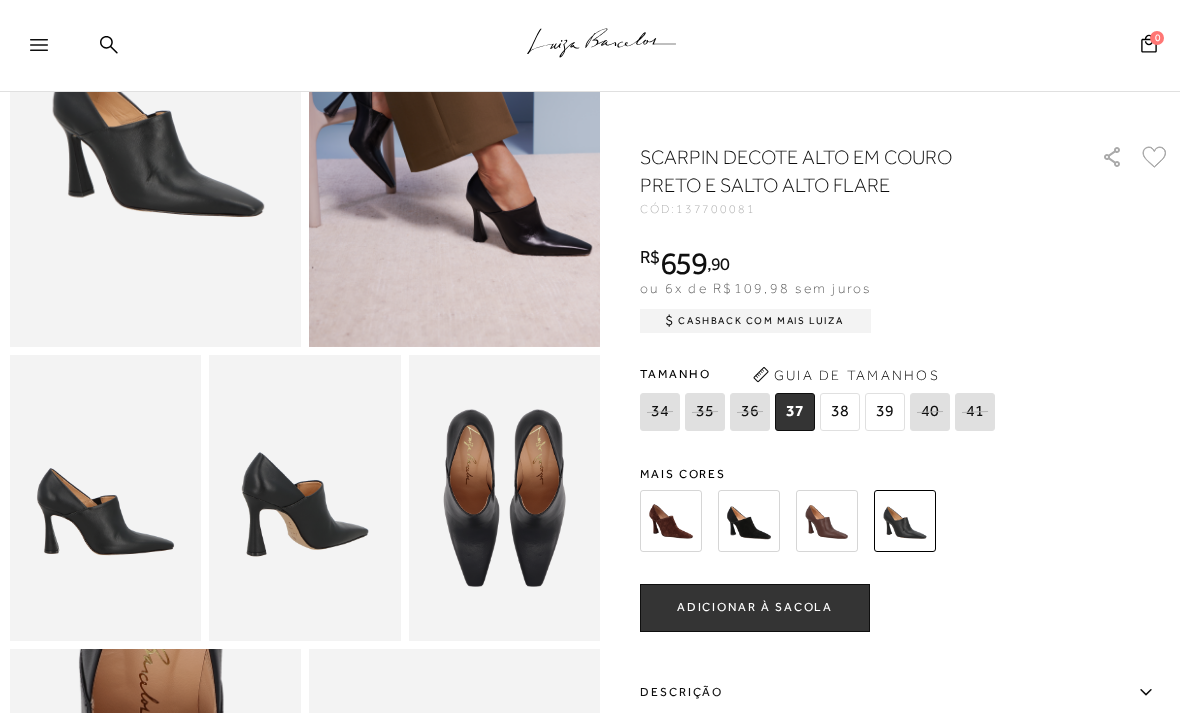 click at bounding box center [671, 521] 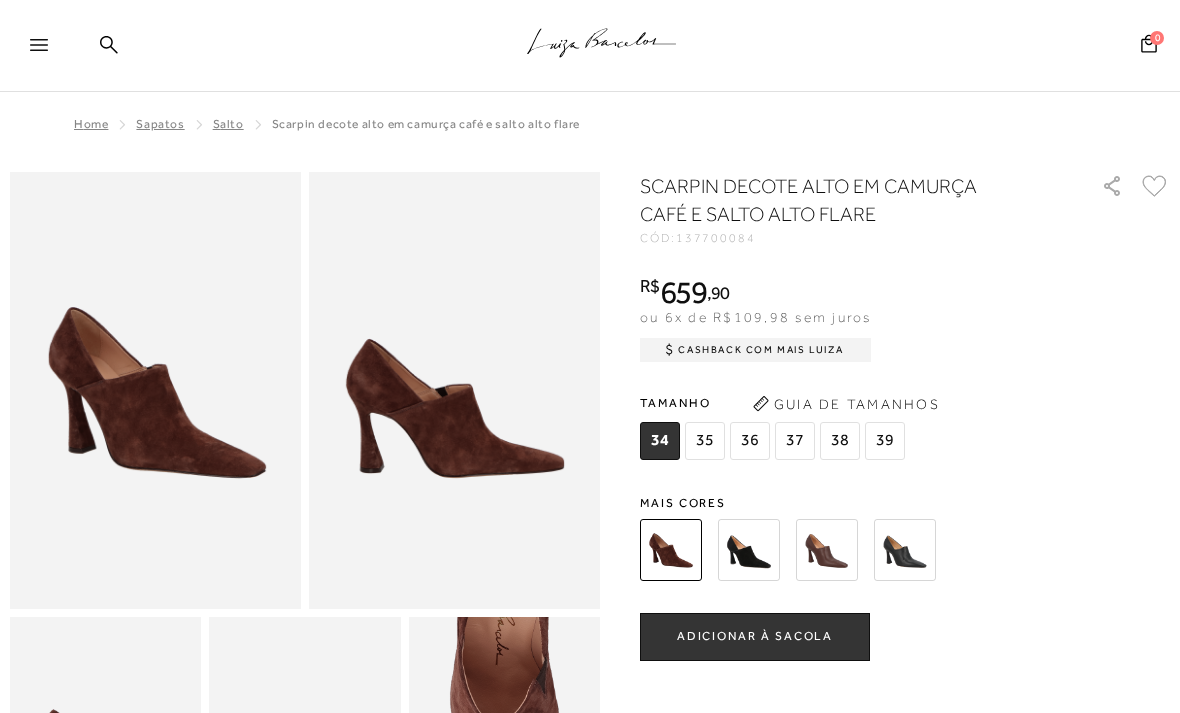 scroll, scrollTop: 0, scrollLeft: 0, axis: both 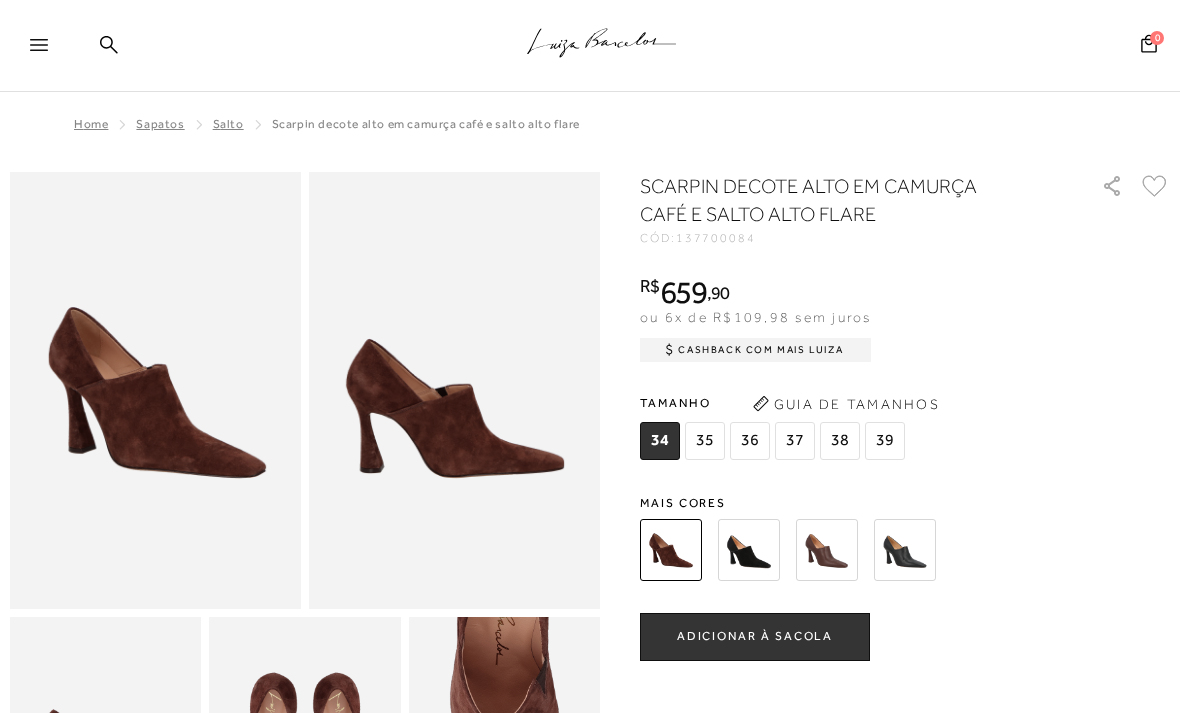 click at bounding box center (905, 550) 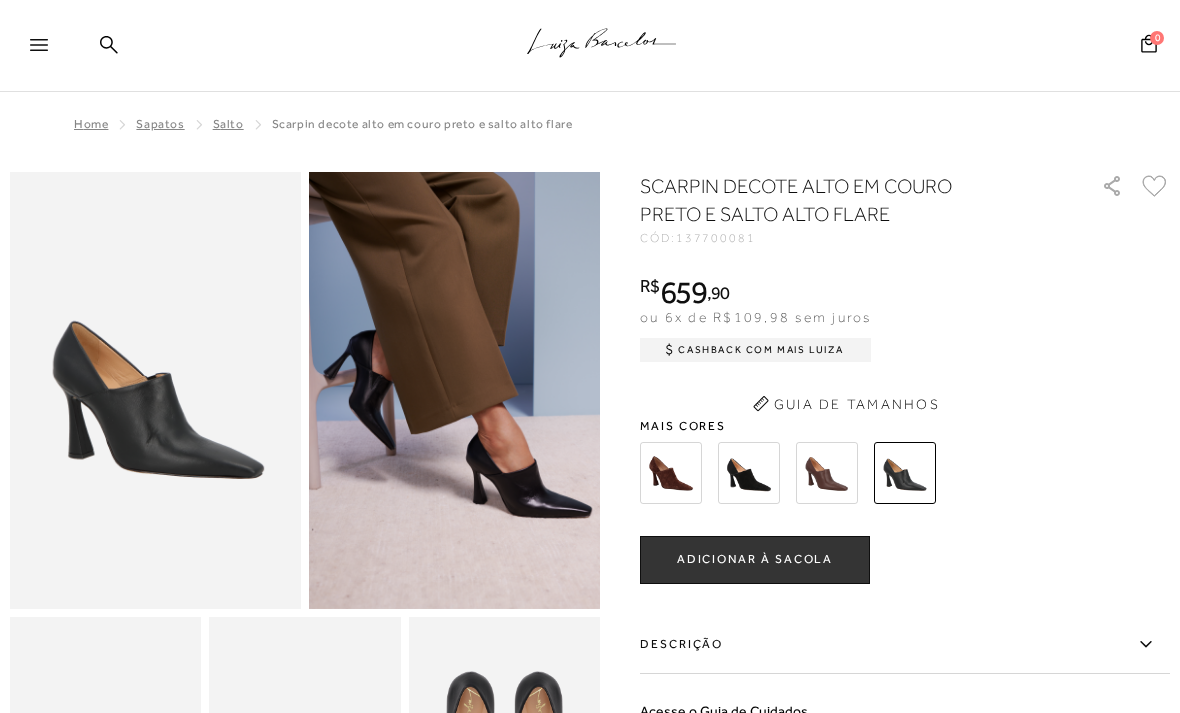 scroll, scrollTop: 0, scrollLeft: 0, axis: both 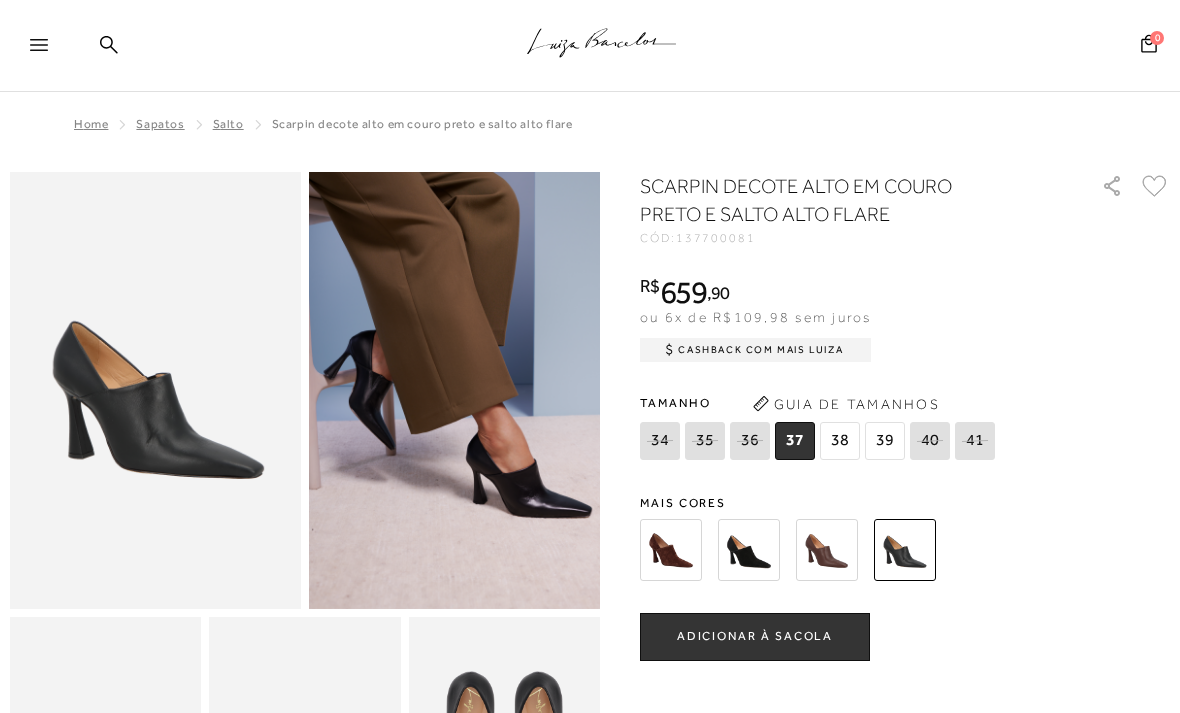 click at bounding box center [827, 550] 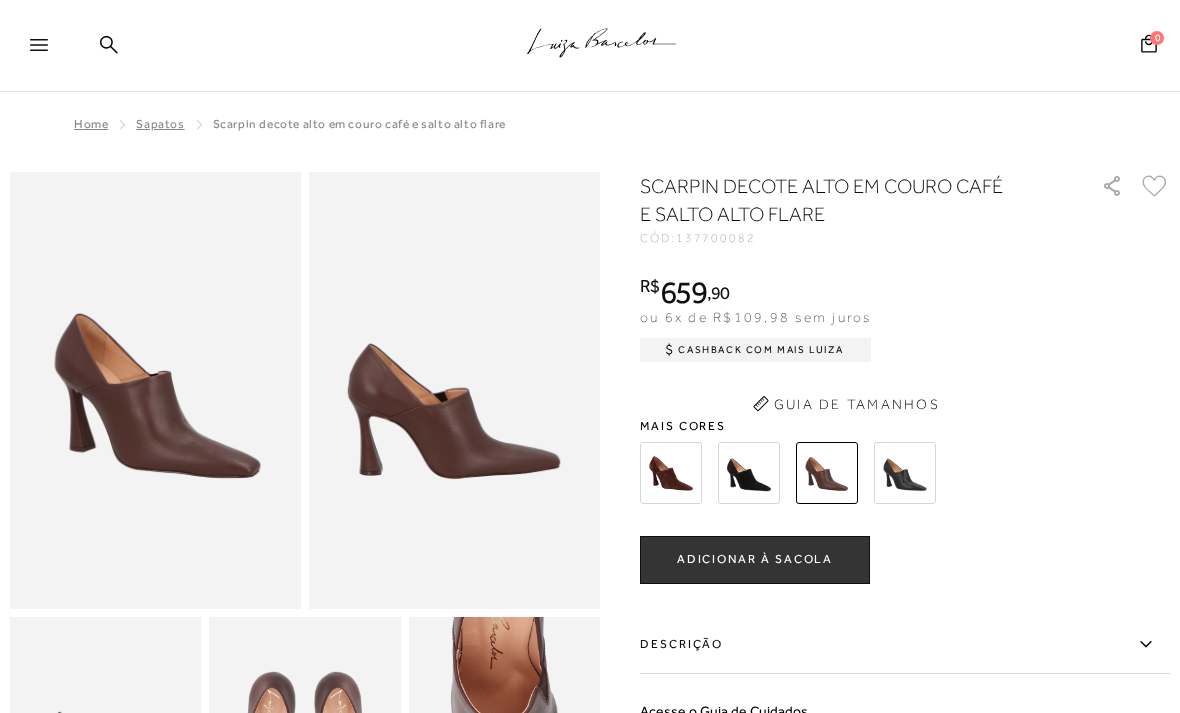 scroll, scrollTop: 0, scrollLeft: 0, axis: both 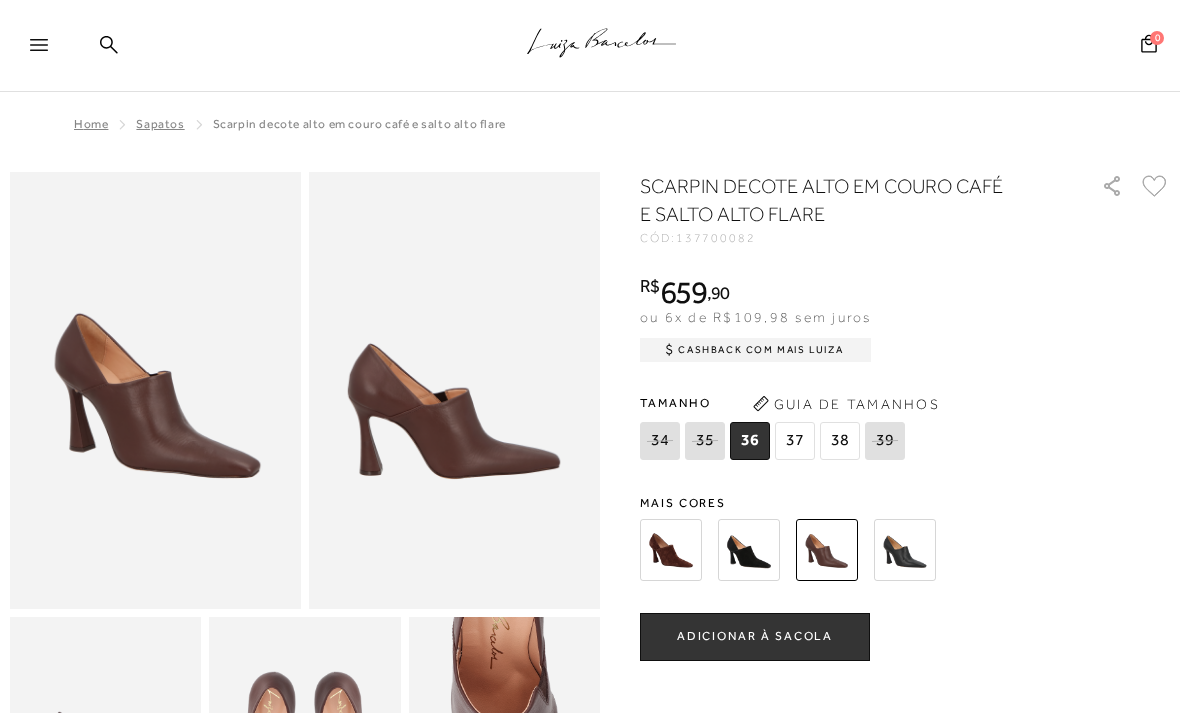 click at bounding box center (749, 550) 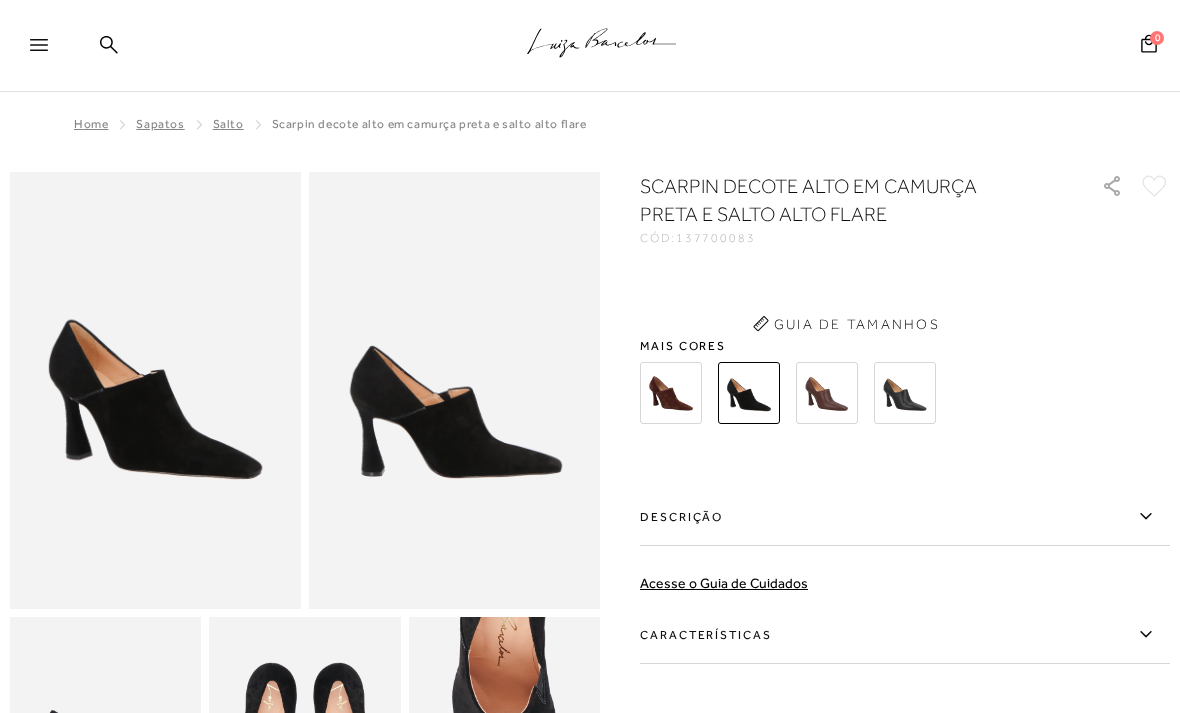 scroll, scrollTop: 0, scrollLeft: 0, axis: both 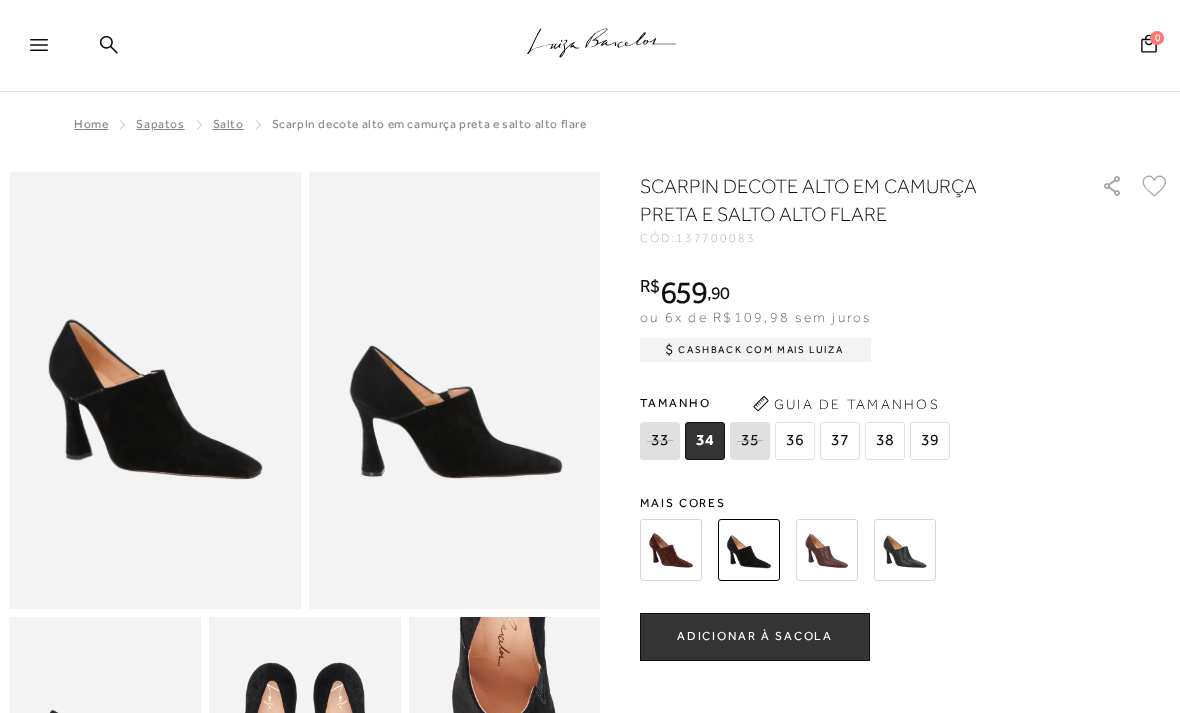 click at bounding box center [671, 550] 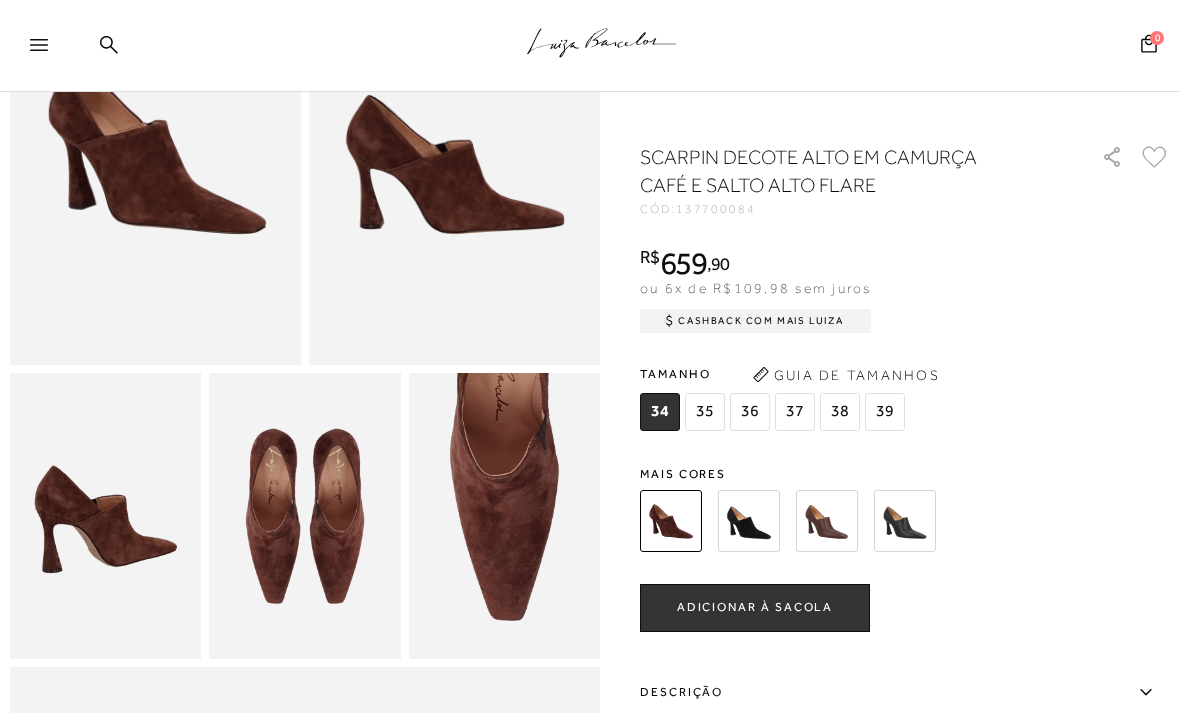 scroll, scrollTop: 244, scrollLeft: 0, axis: vertical 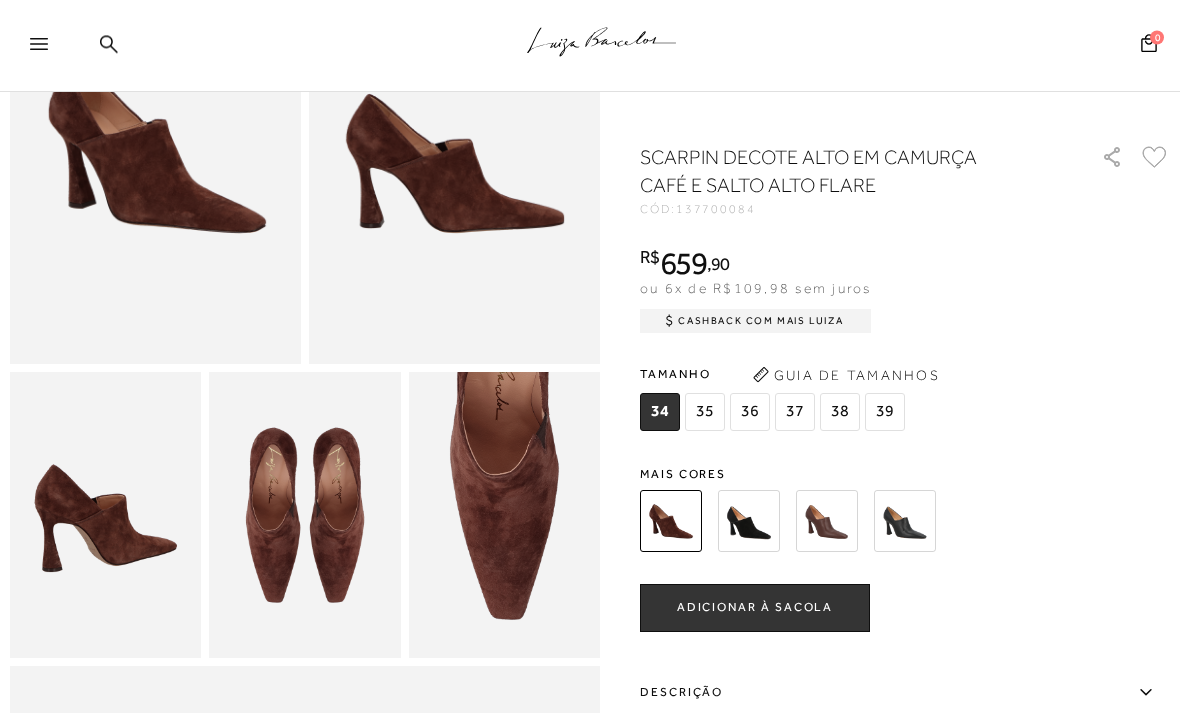 click at bounding box center (105, 516) 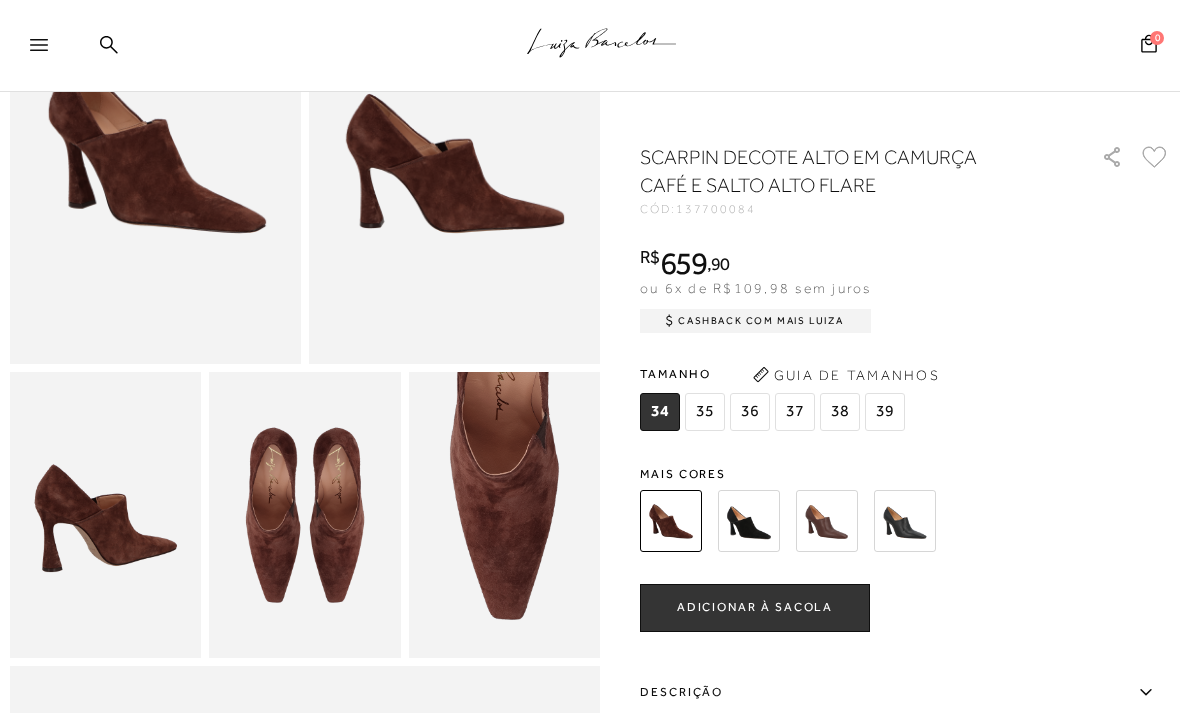 click at bounding box center (105, 515) 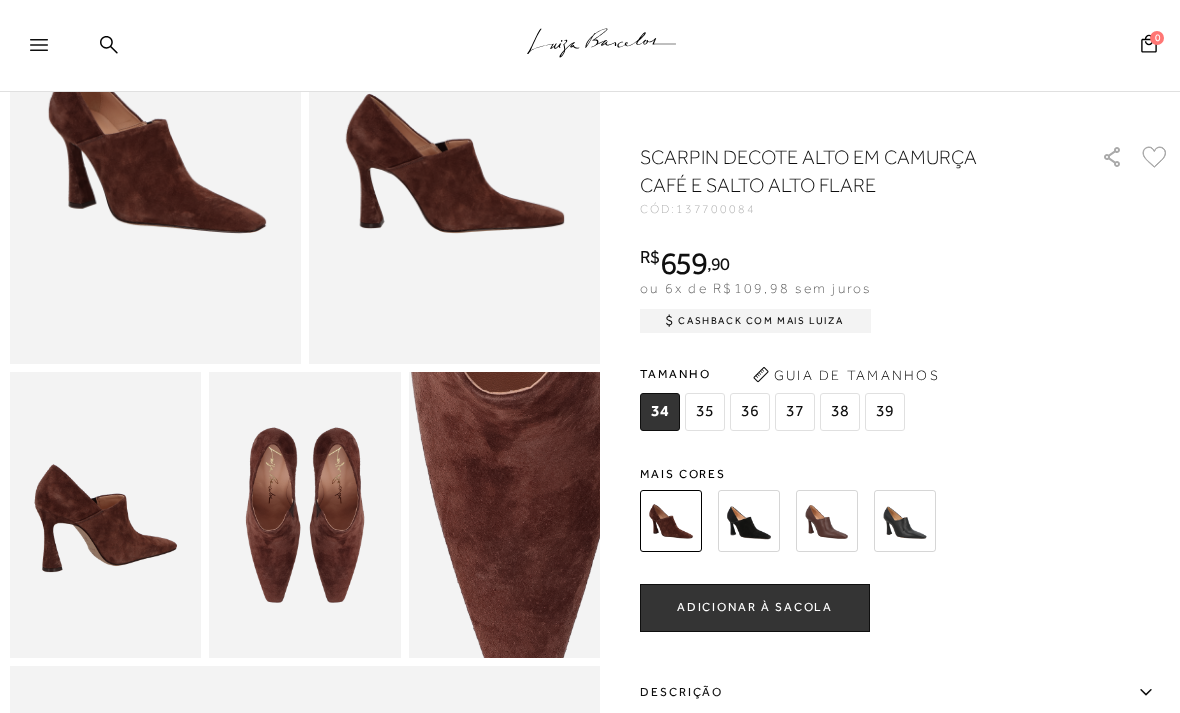 click at bounding box center [105, 515] 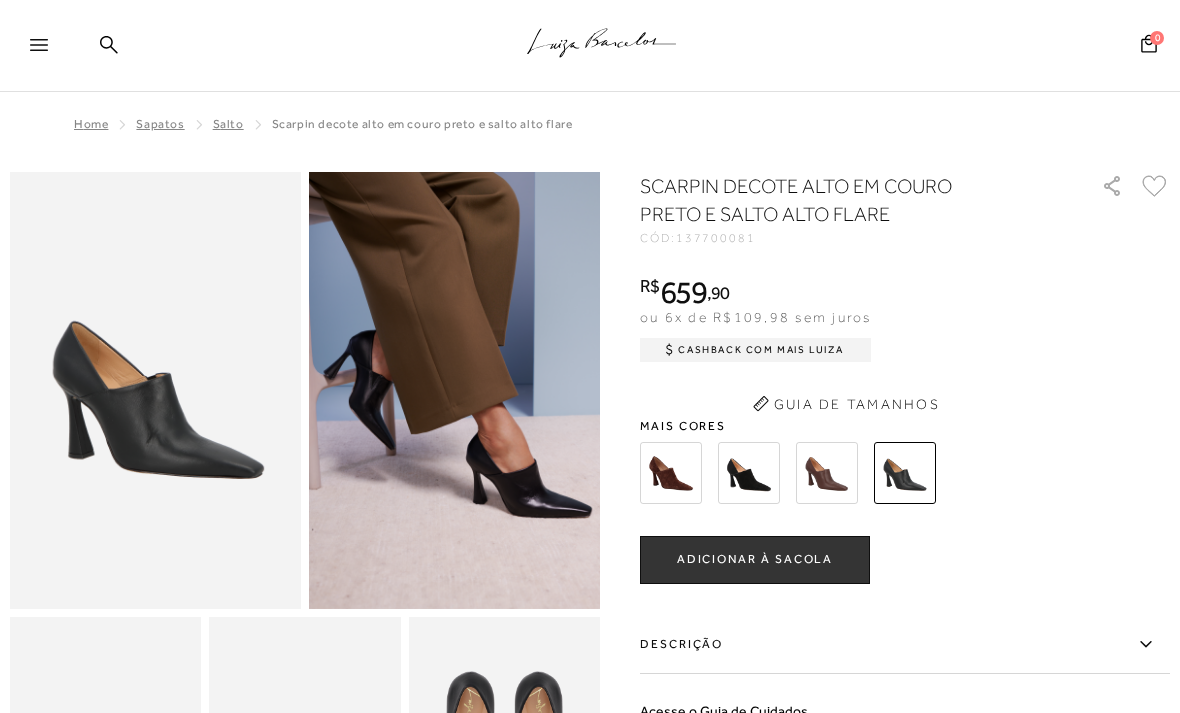 scroll, scrollTop: 0, scrollLeft: 0, axis: both 